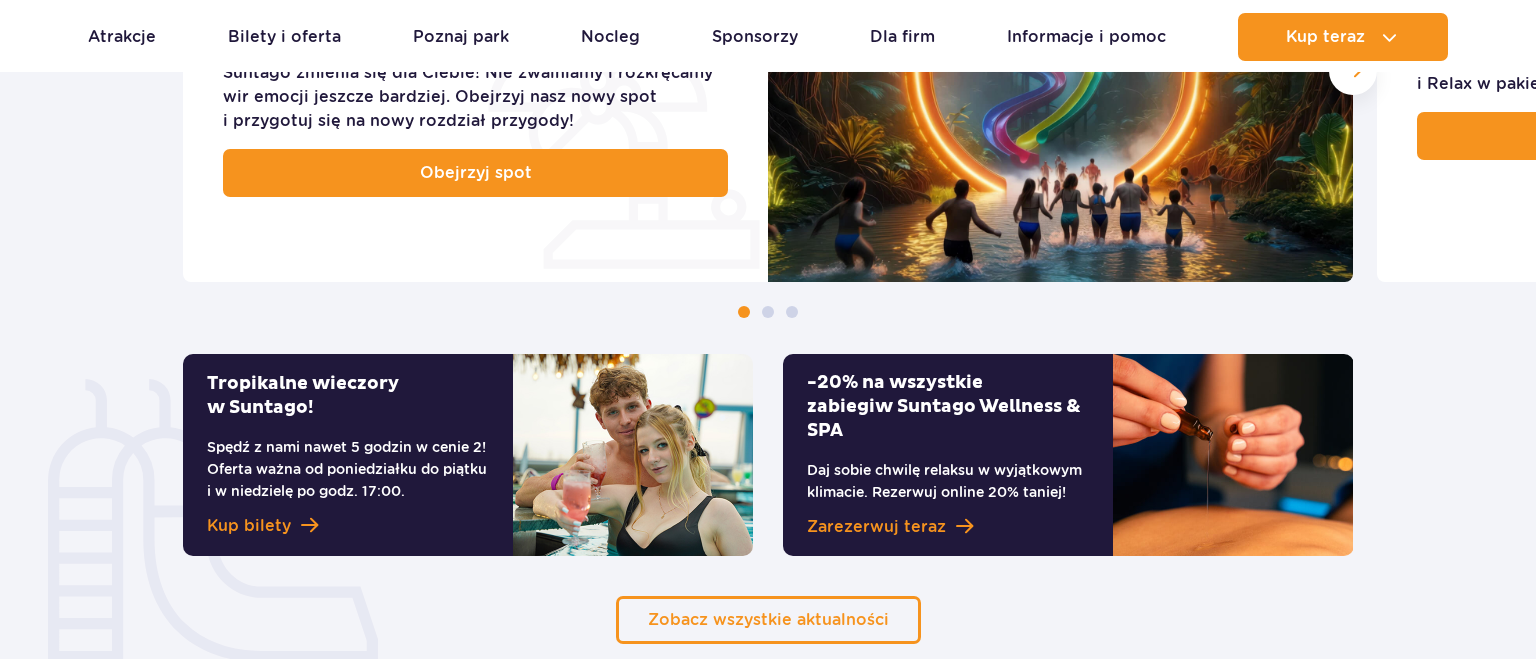 scroll, scrollTop: 1267, scrollLeft: 0, axis: vertical 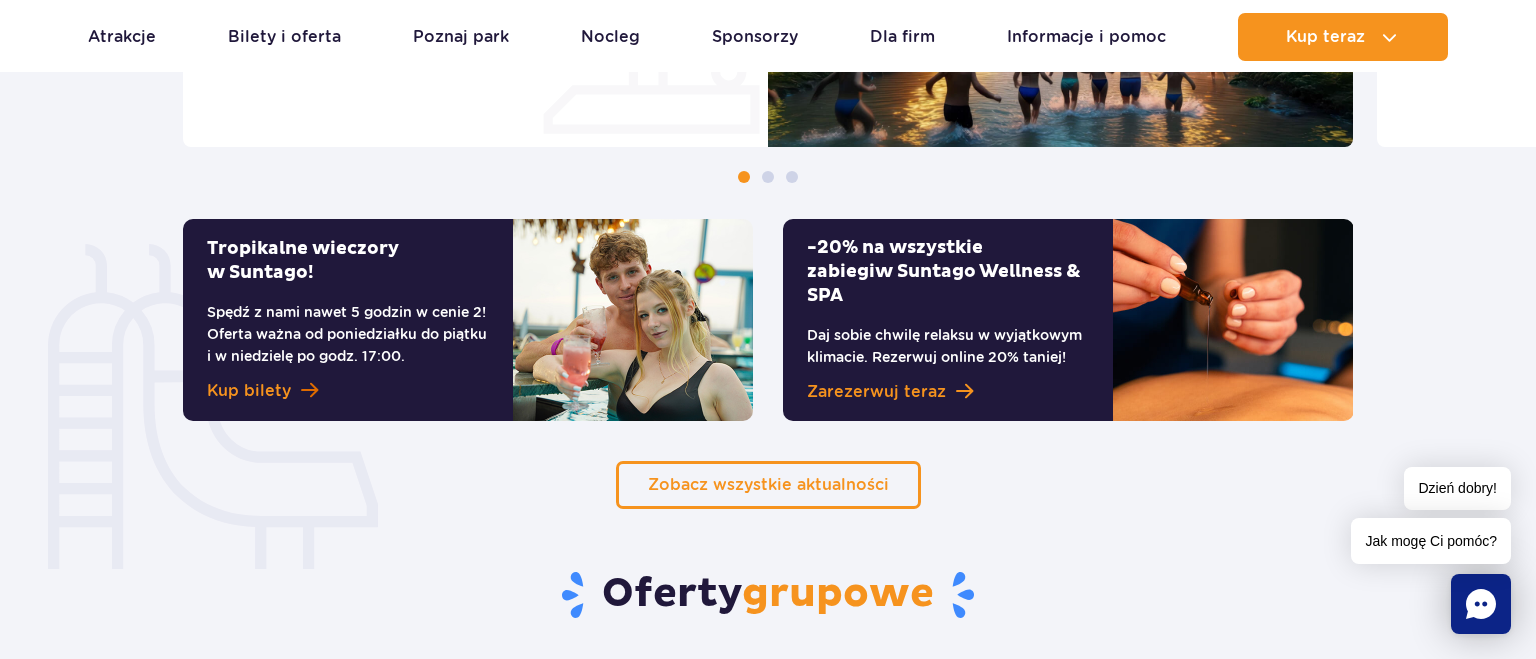 click on "Kup bilety" at bounding box center (249, 391) 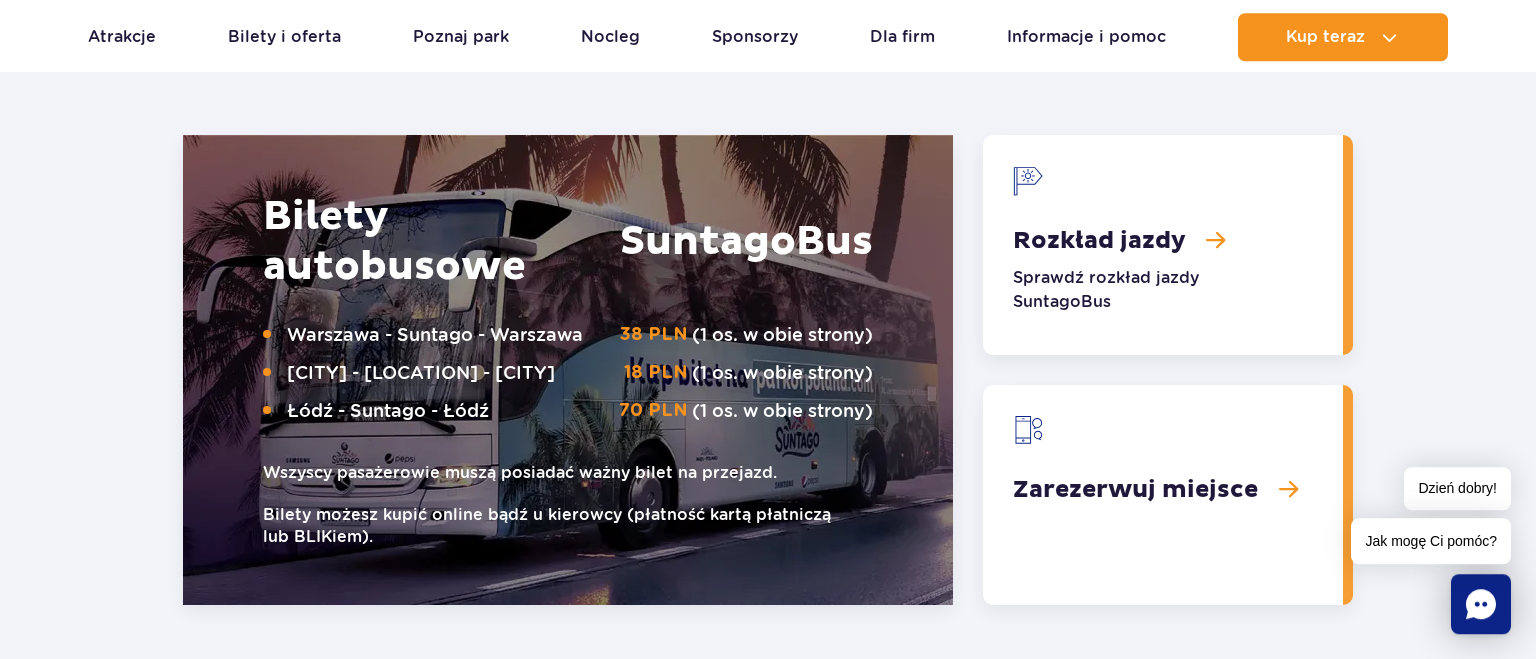 scroll, scrollTop: 2534, scrollLeft: 0, axis: vertical 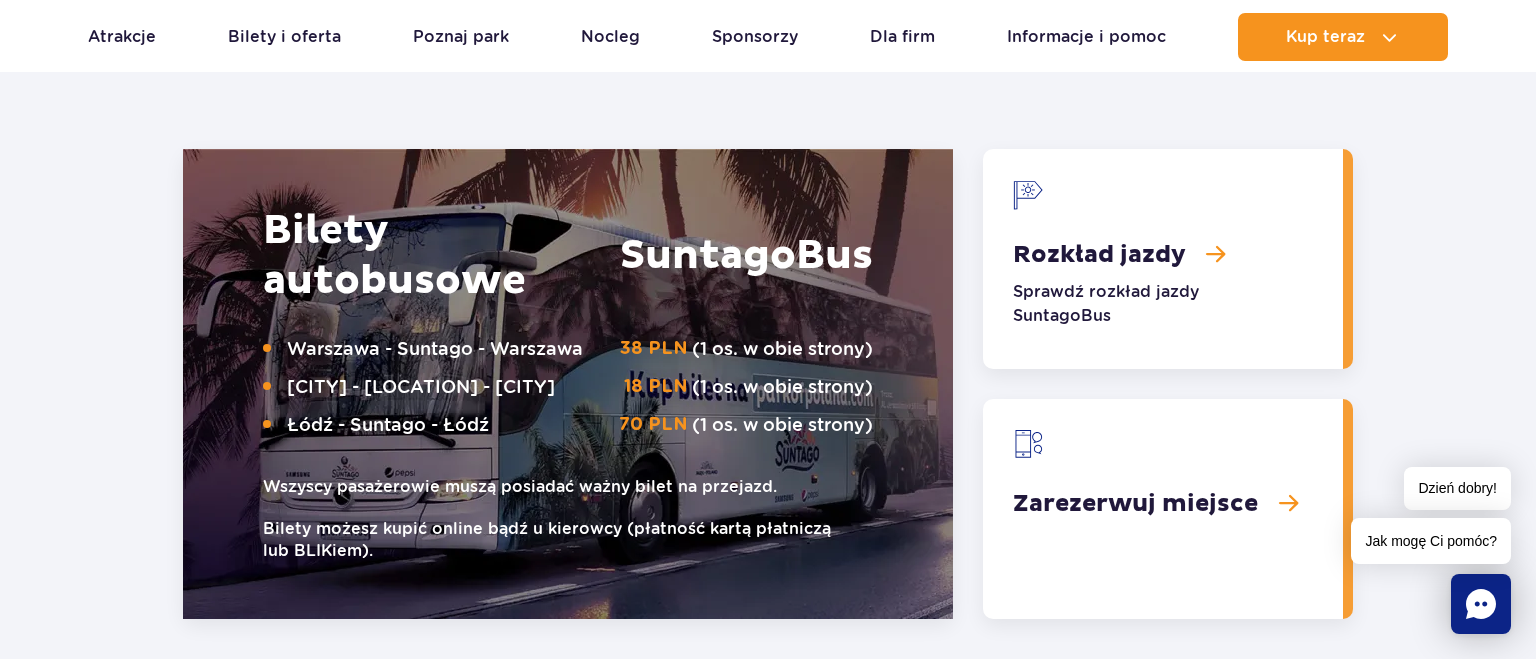 click at bounding box center [1163, 259] 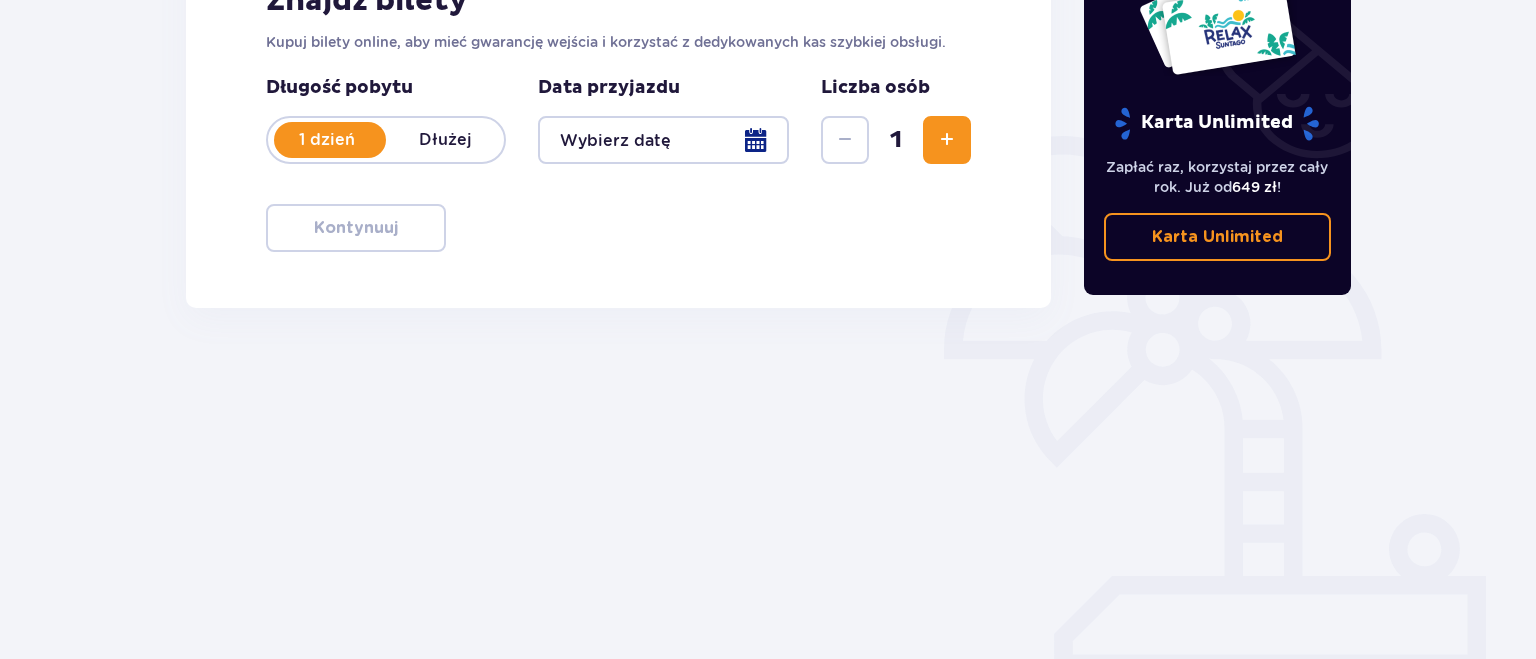 scroll, scrollTop: 0, scrollLeft: 0, axis: both 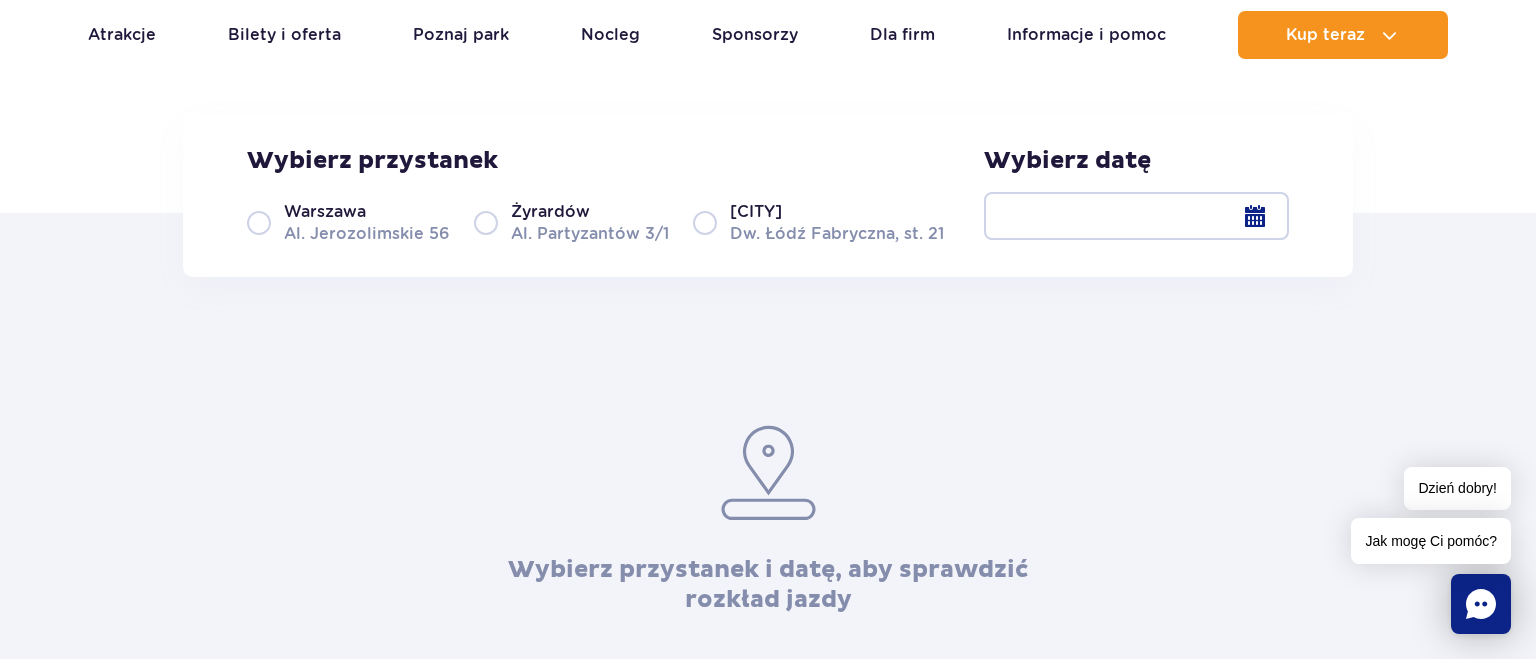 click on "Warszawa Al. Jerozolimskie 56" at bounding box center [348, 222] 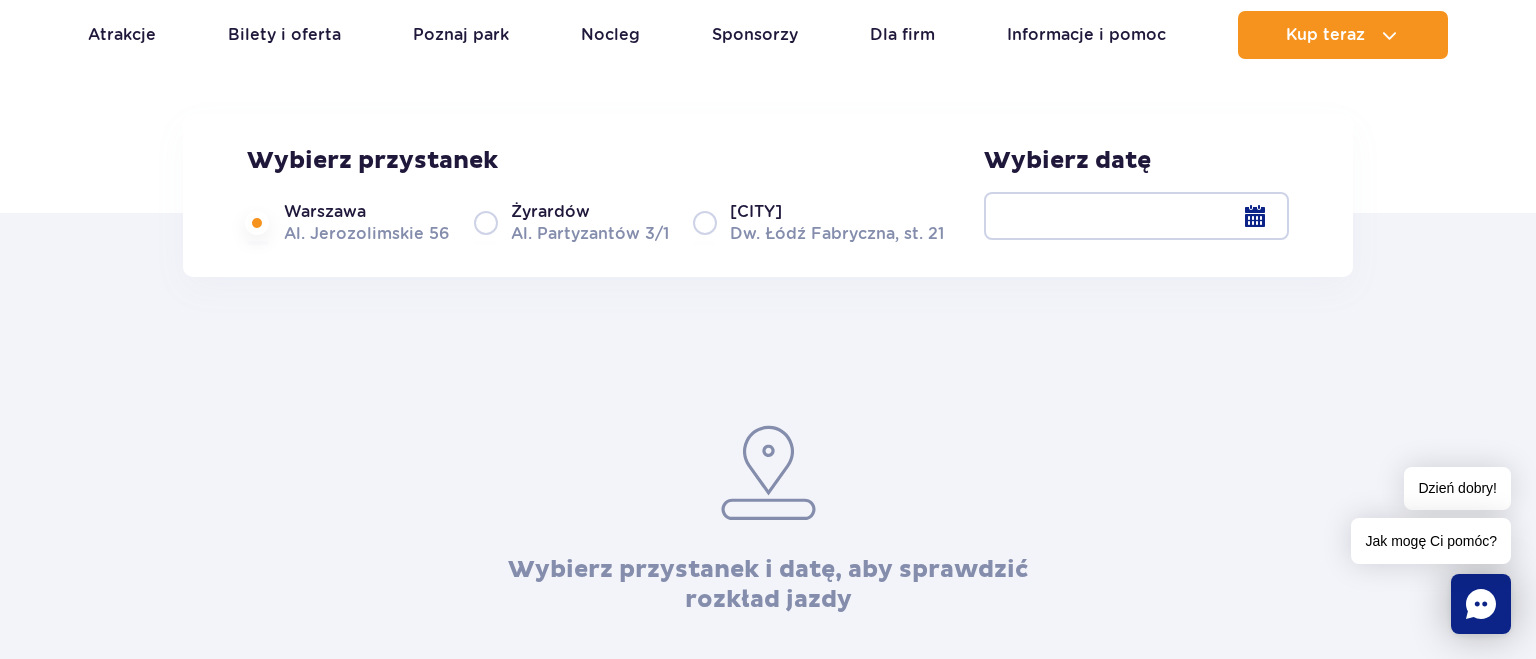 click at bounding box center (1136, 216) 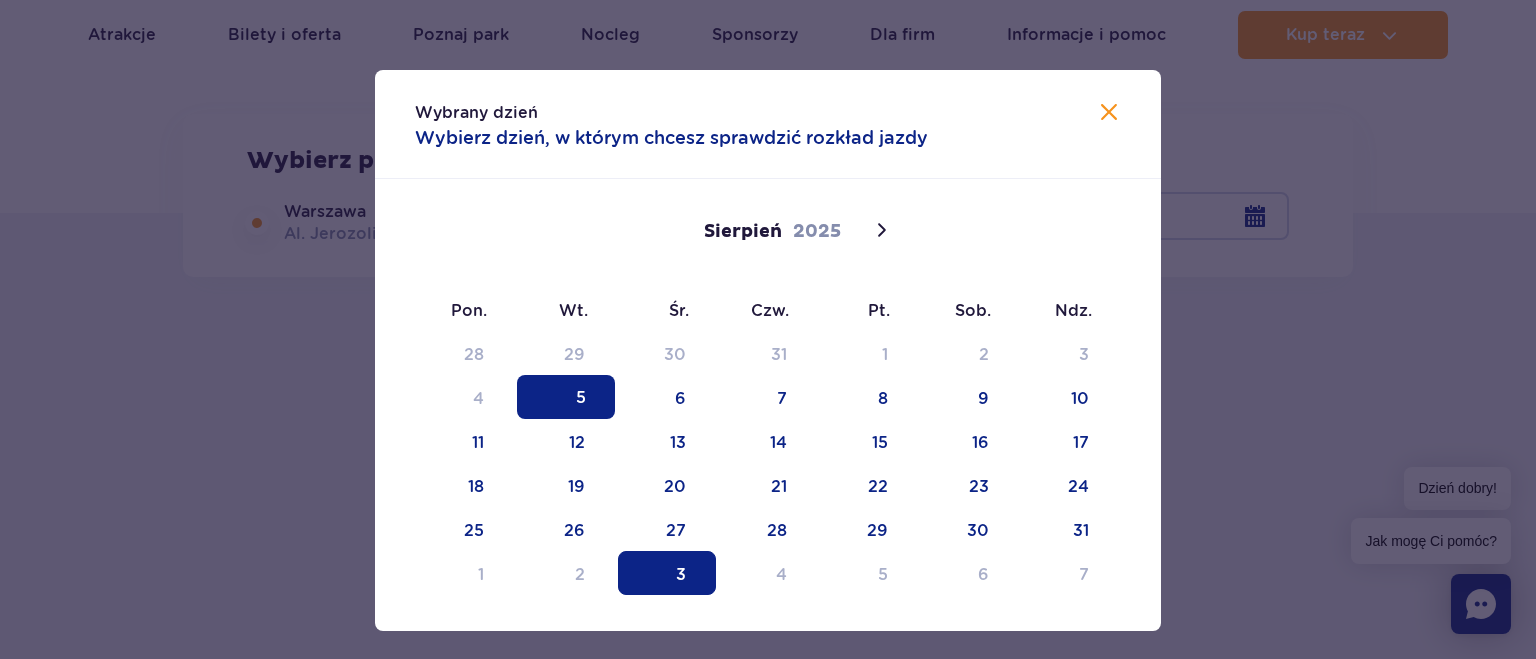click on "3" at bounding box center [667, 573] 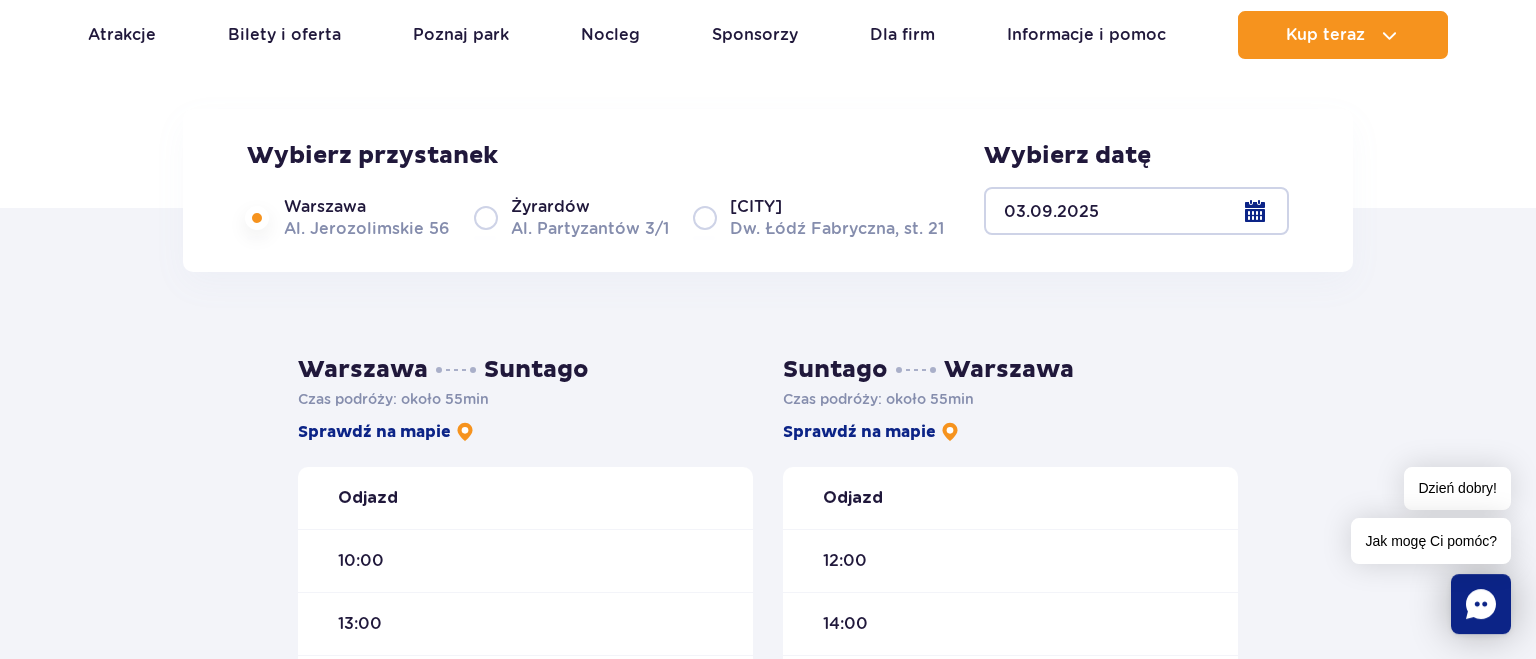 scroll, scrollTop: 316, scrollLeft: 0, axis: vertical 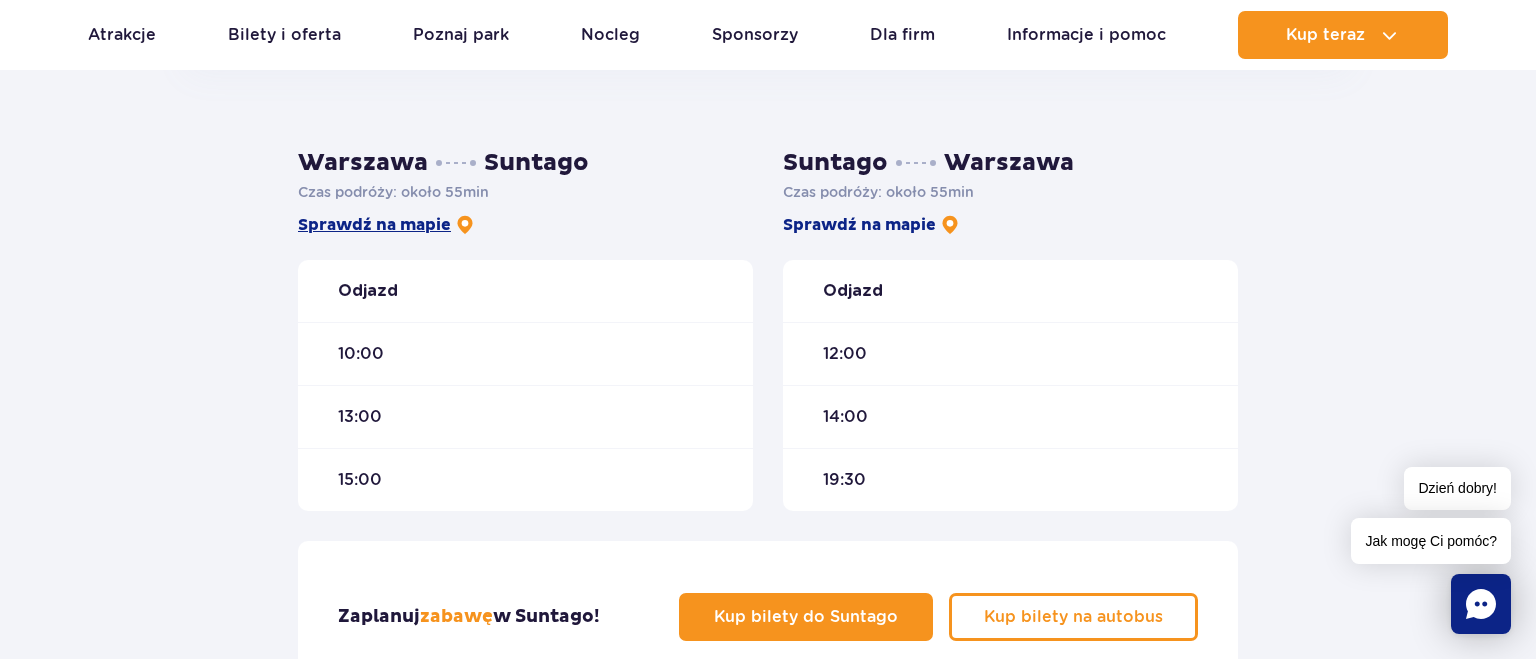 click on "Sprawdź na mapie" at bounding box center (386, 225) 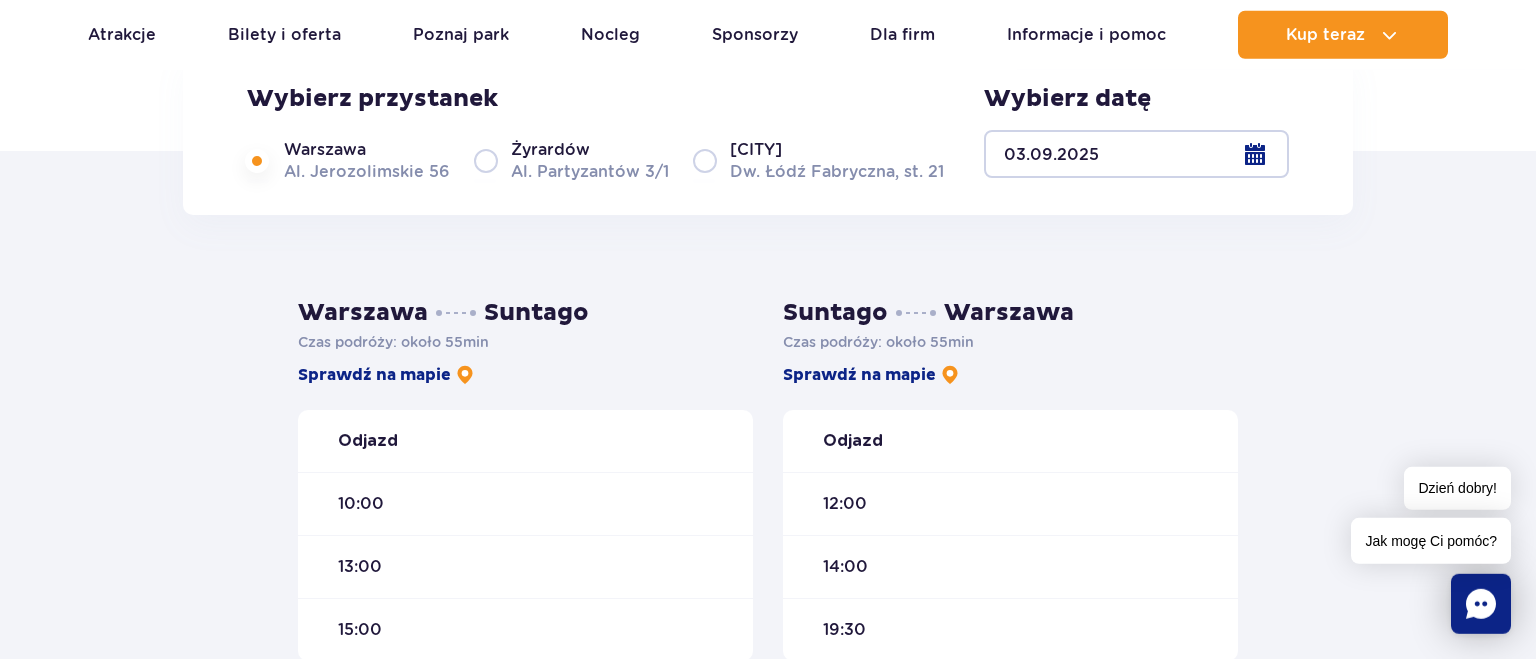 scroll, scrollTop: 0, scrollLeft: 0, axis: both 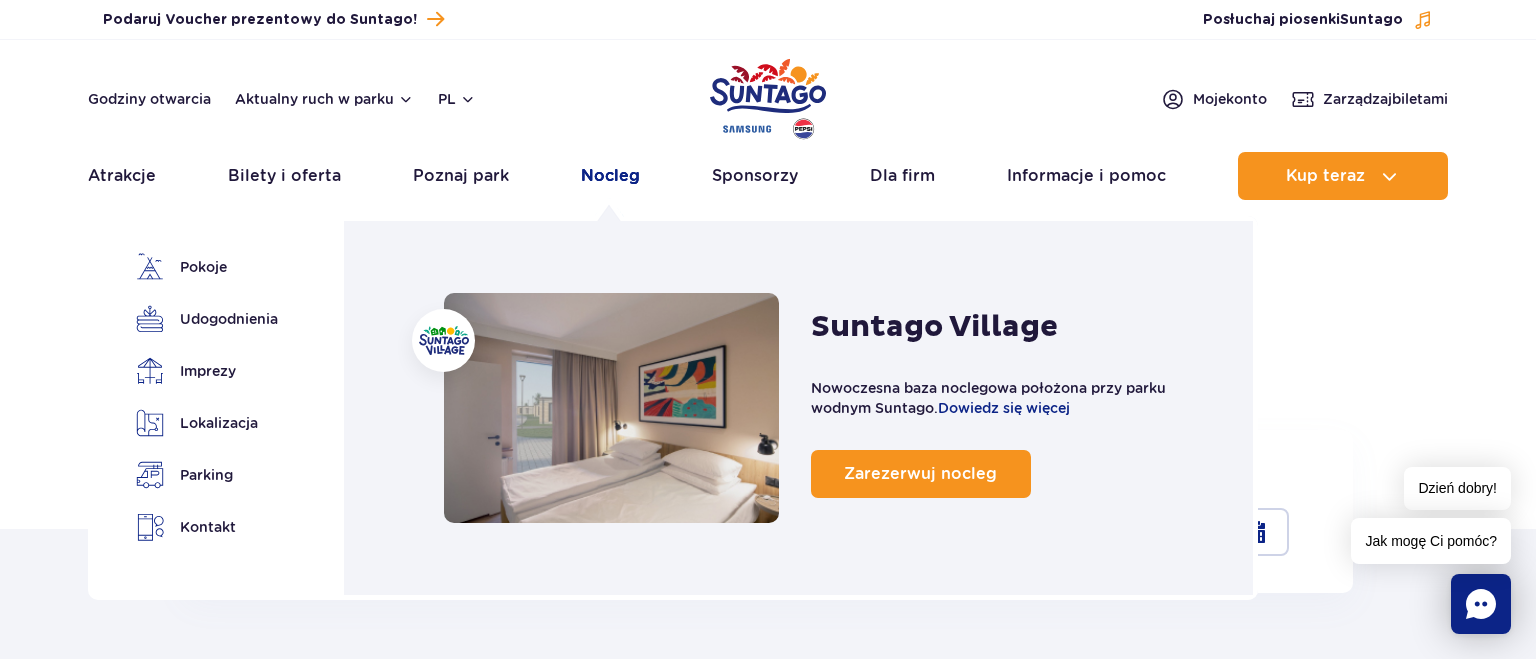 click on "Nocleg" at bounding box center [610, 176] 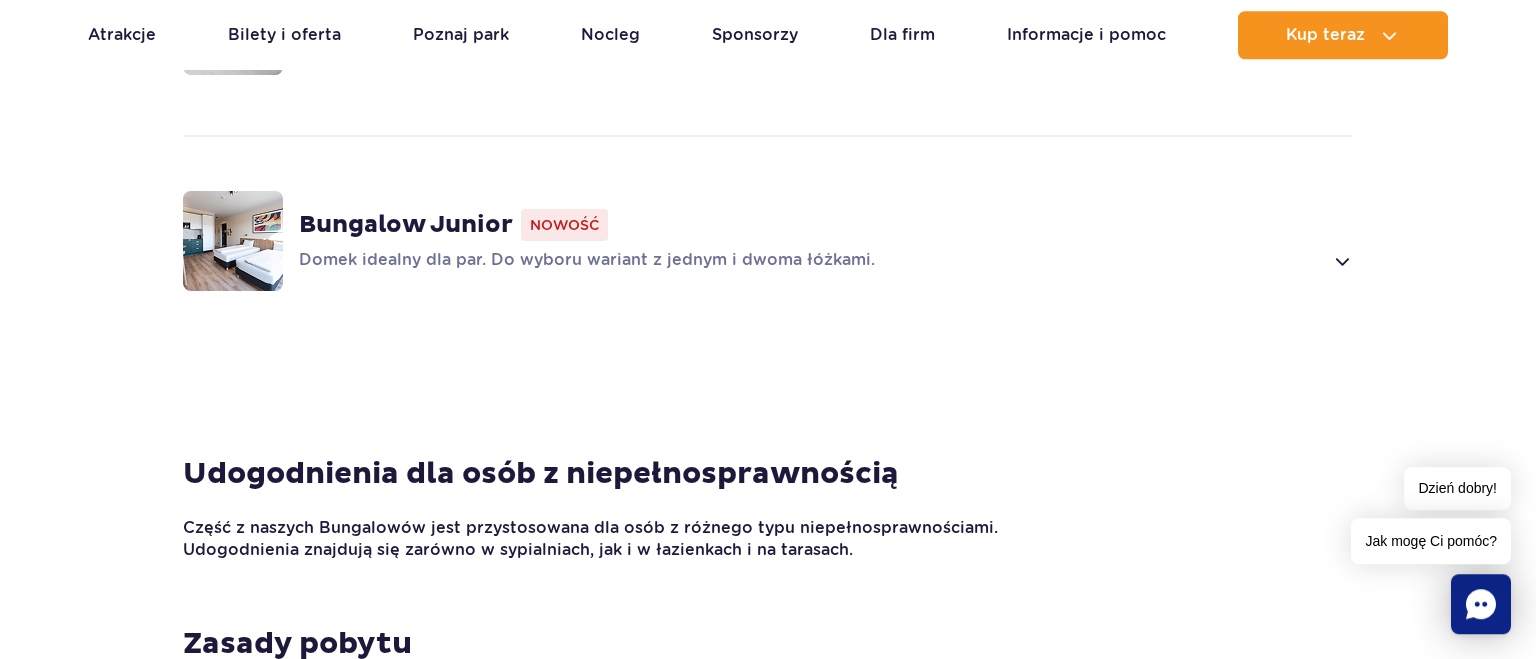 scroll, scrollTop: 1795, scrollLeft: 0, axis: vertical 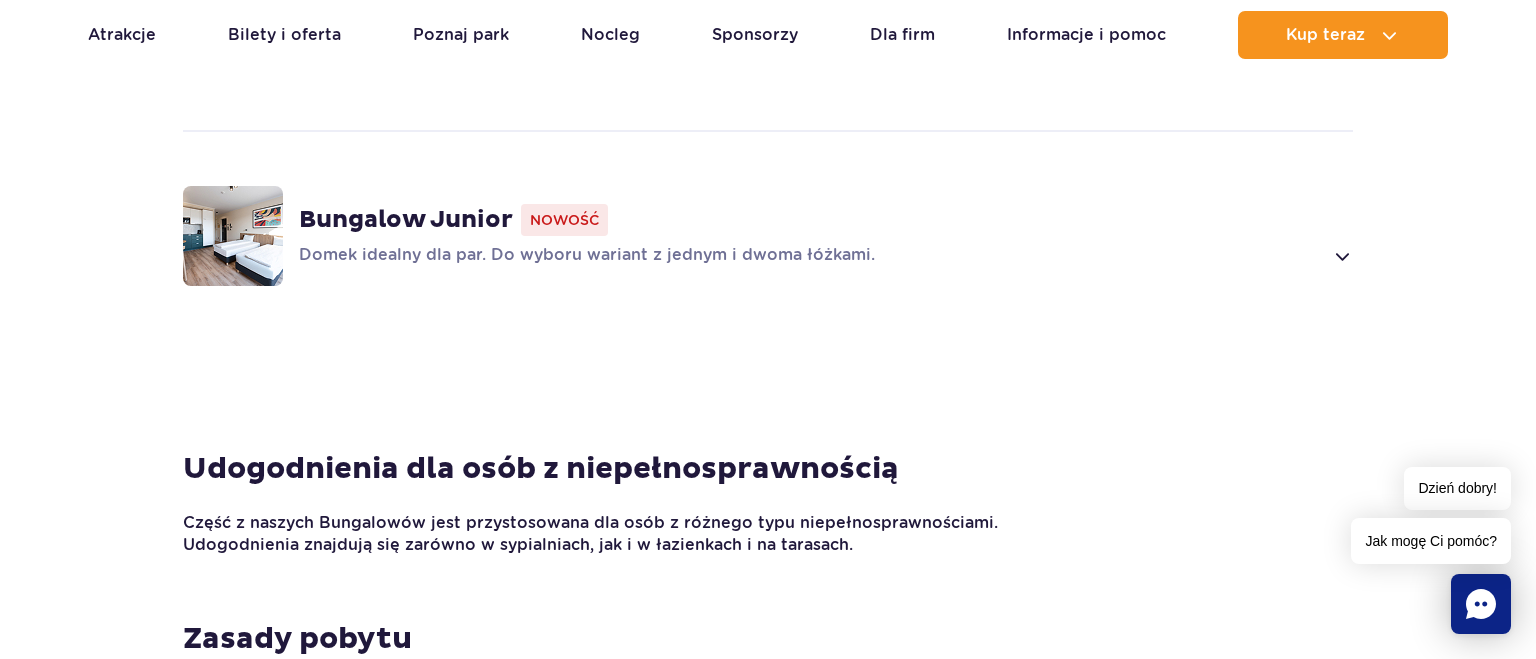 click on "Domek idealny dla par. Do wyboru wariant z jednym i dwoma łóżkami." at bounding box center (810, 256) 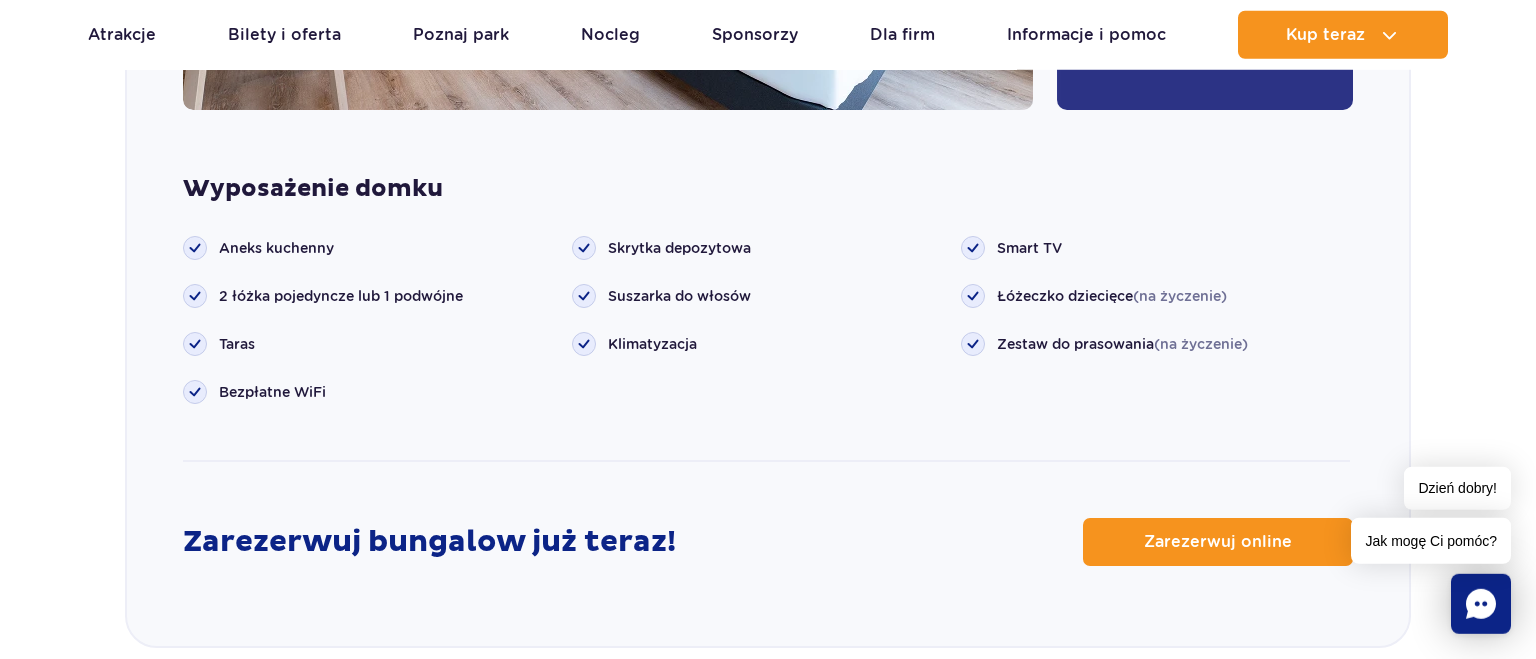 scroll, scrollTop: 2671, scrollLeft: 0, axis: vertical 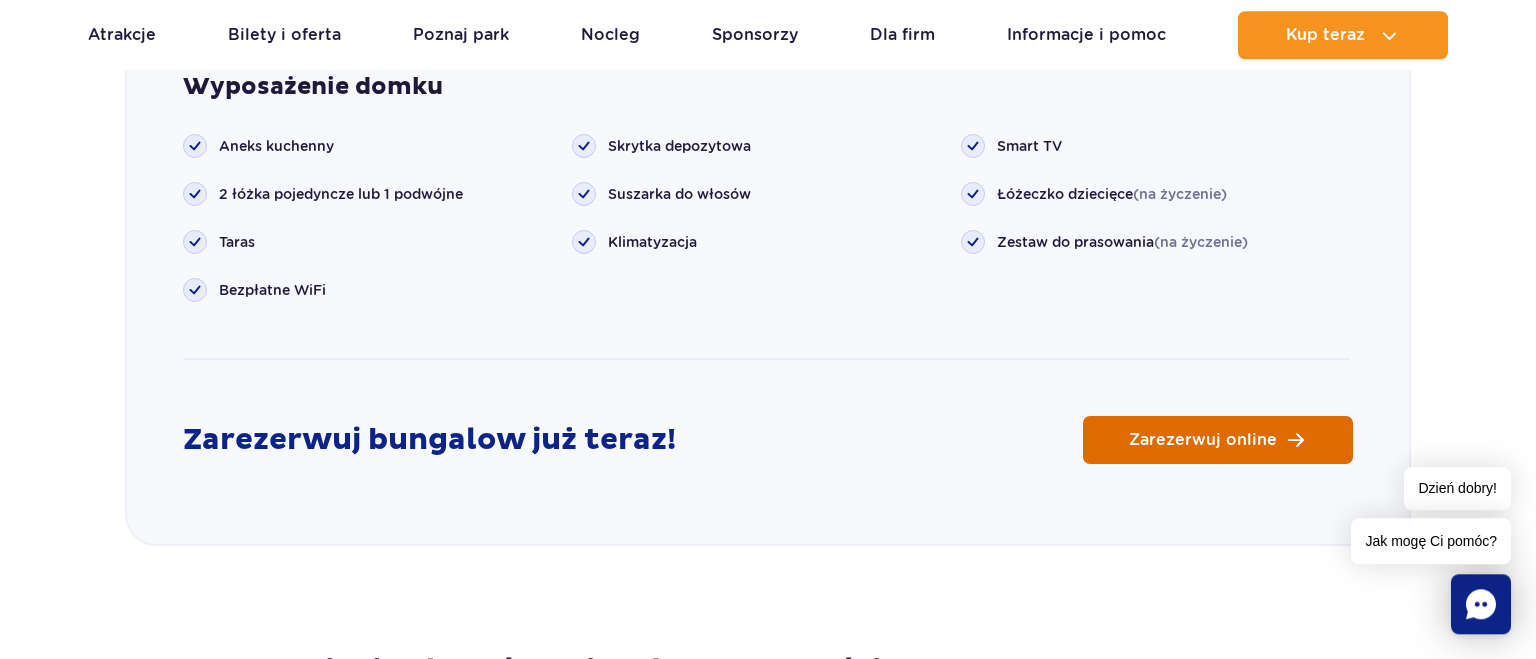 click on "Zarezerwuj online" at bounding box center (1218, 440) 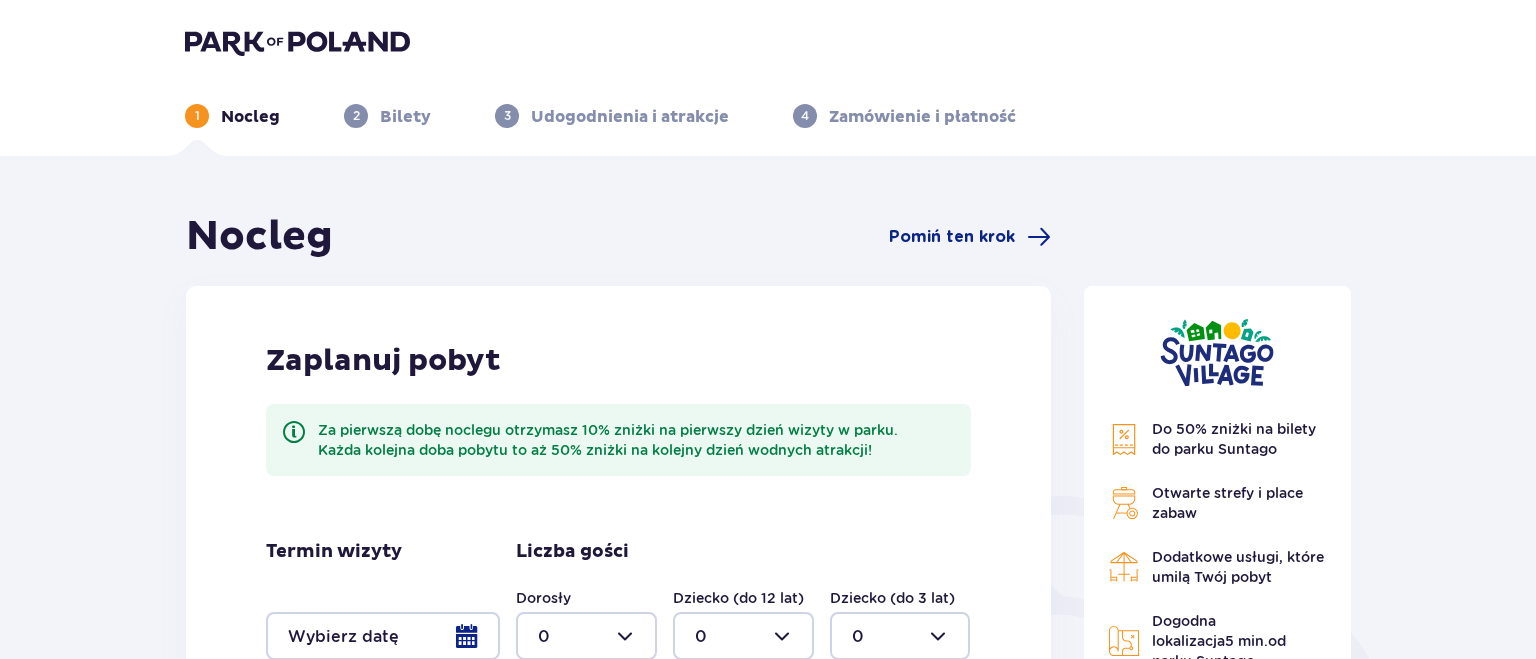 scroll, scrollTop: 211, scrollLeft: 0, axis: vertical 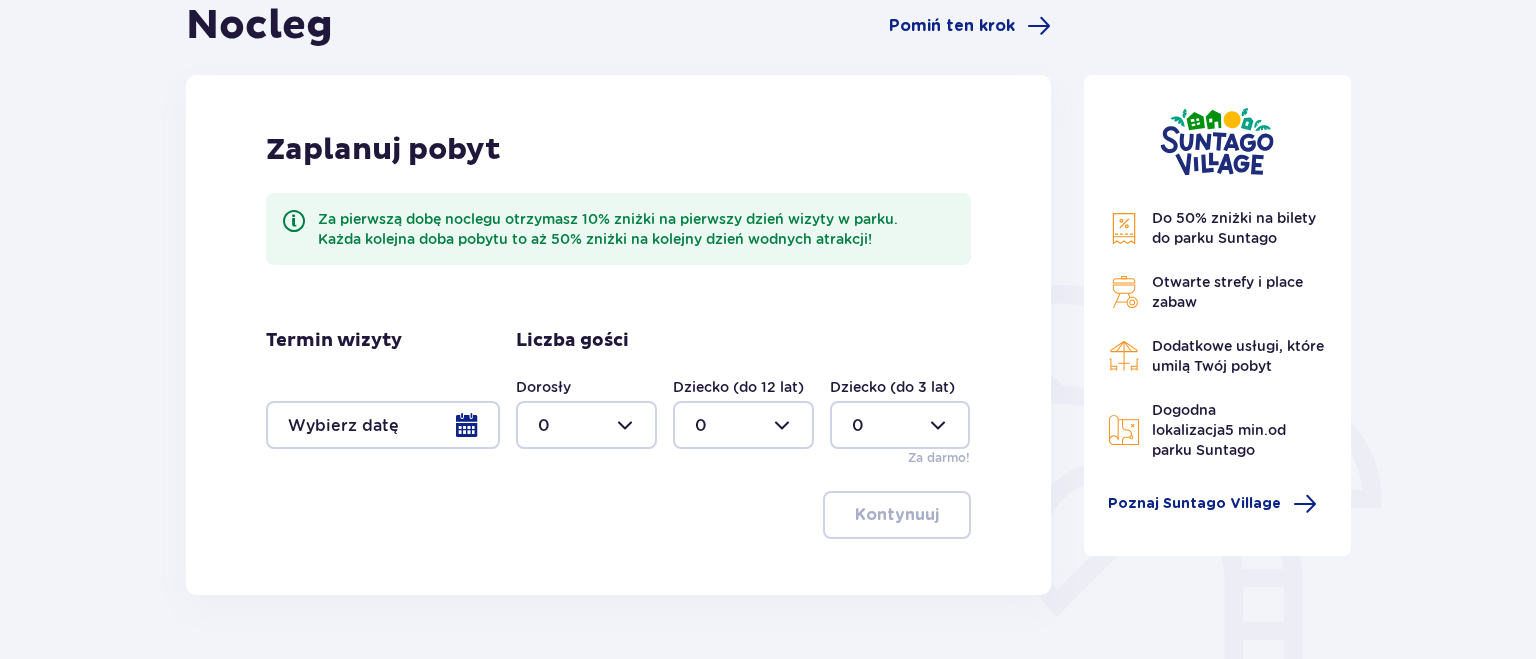 click at bounding box center [586, 425] 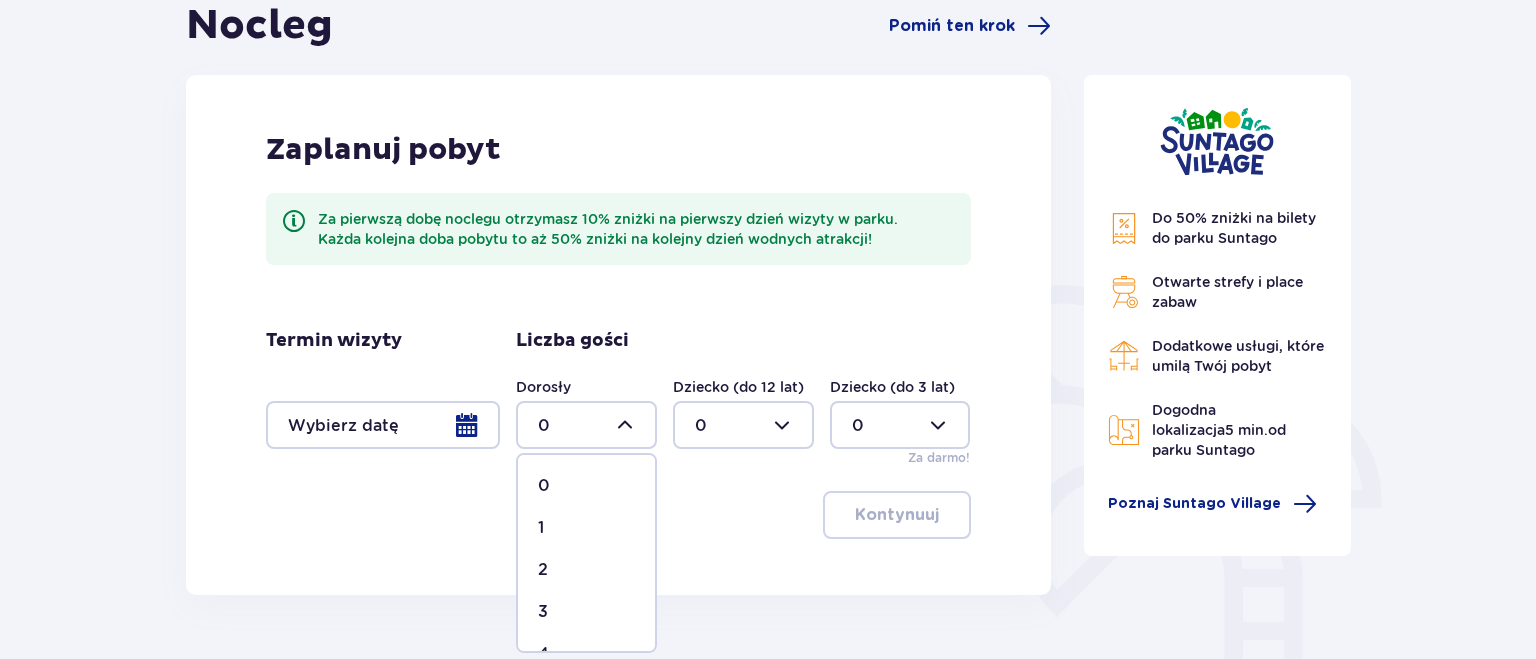 click on "2" at bounding box center [586, 570] 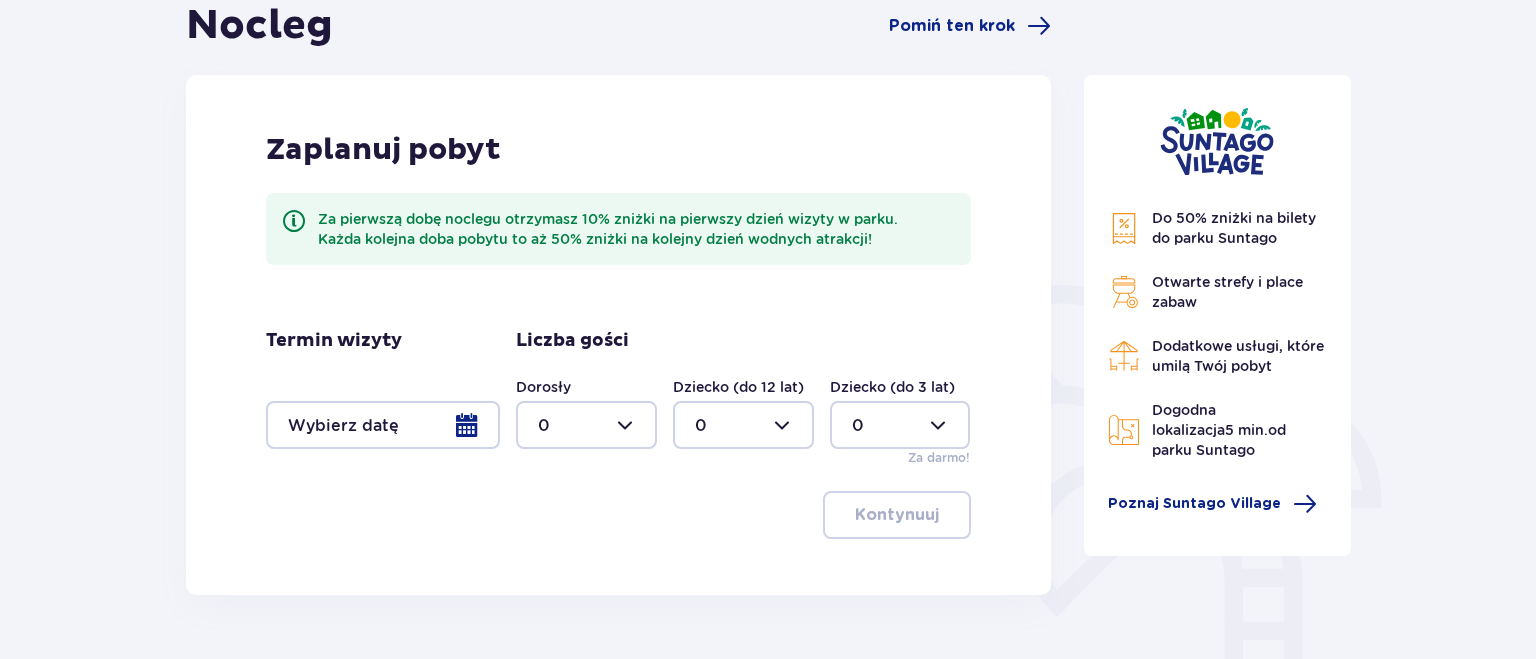 type on "2" 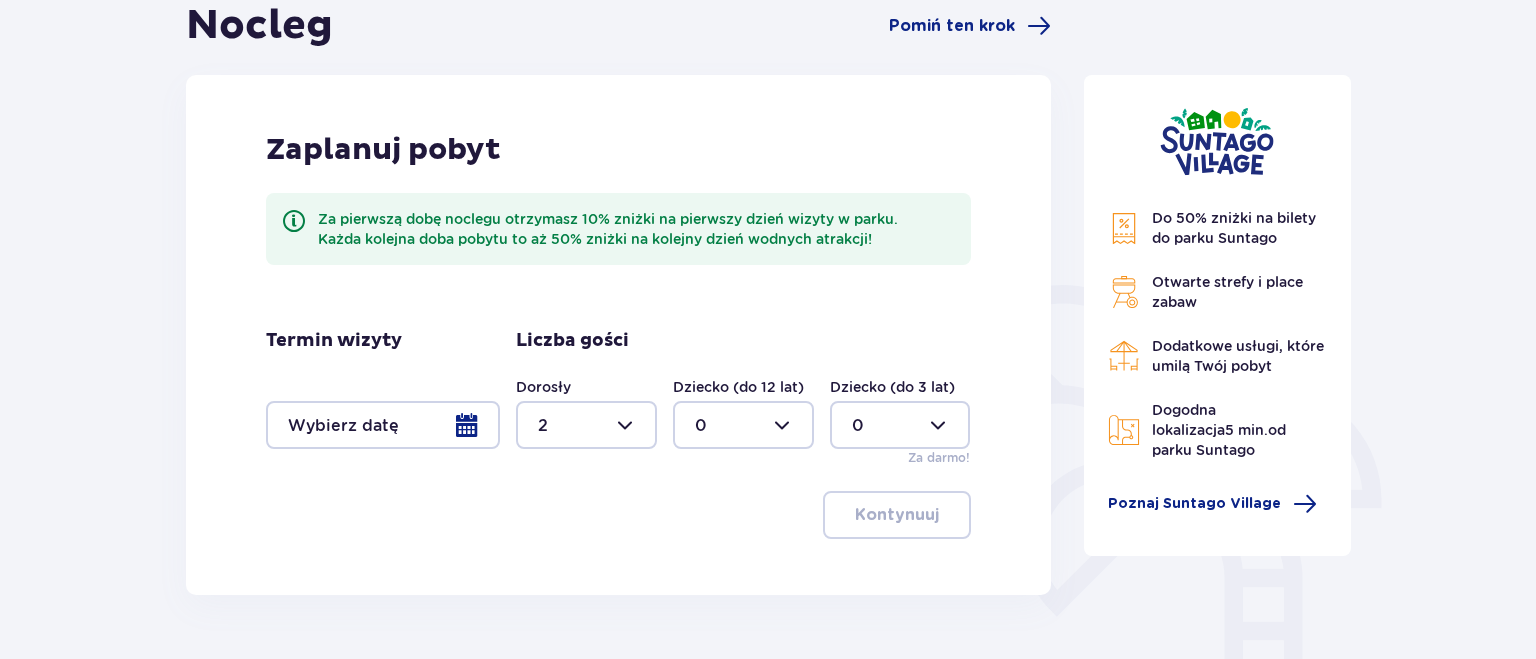 click on "Liczba gości Dorosły   2 Dziecko (do 12 lat)   0 Dziecko (do 3 lat)   0 Za darmo!" at bounding box center (743, 398) 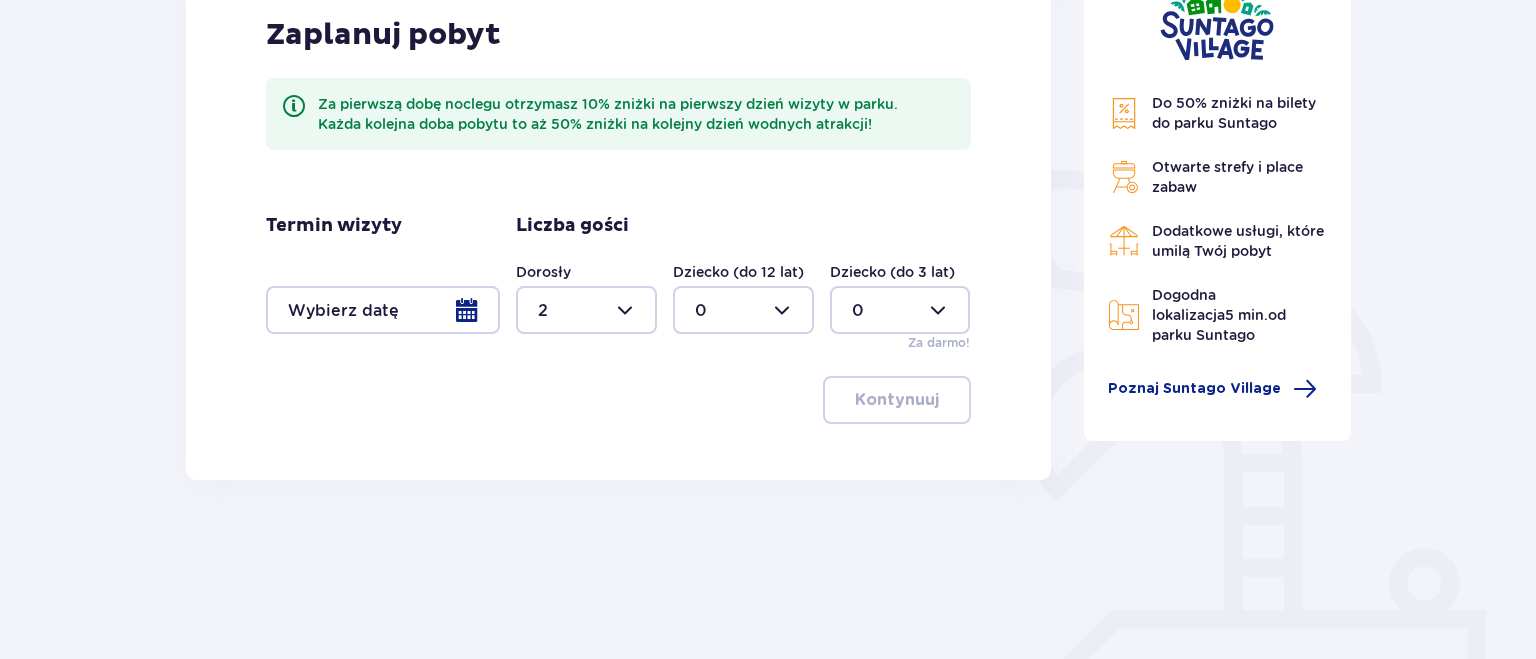 scroll, scrollTop: 422, scrollLeft: 0, axis: vertical 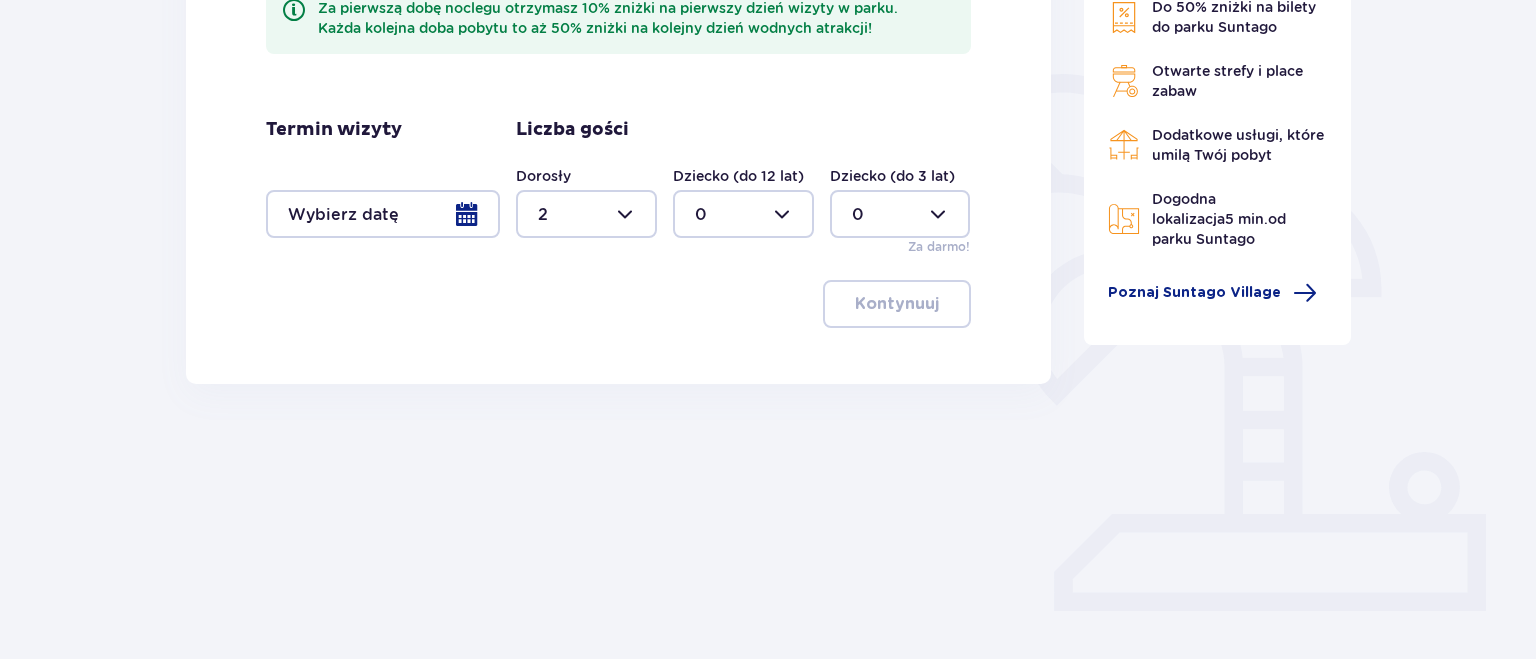 click at bounding box center (383, 214) 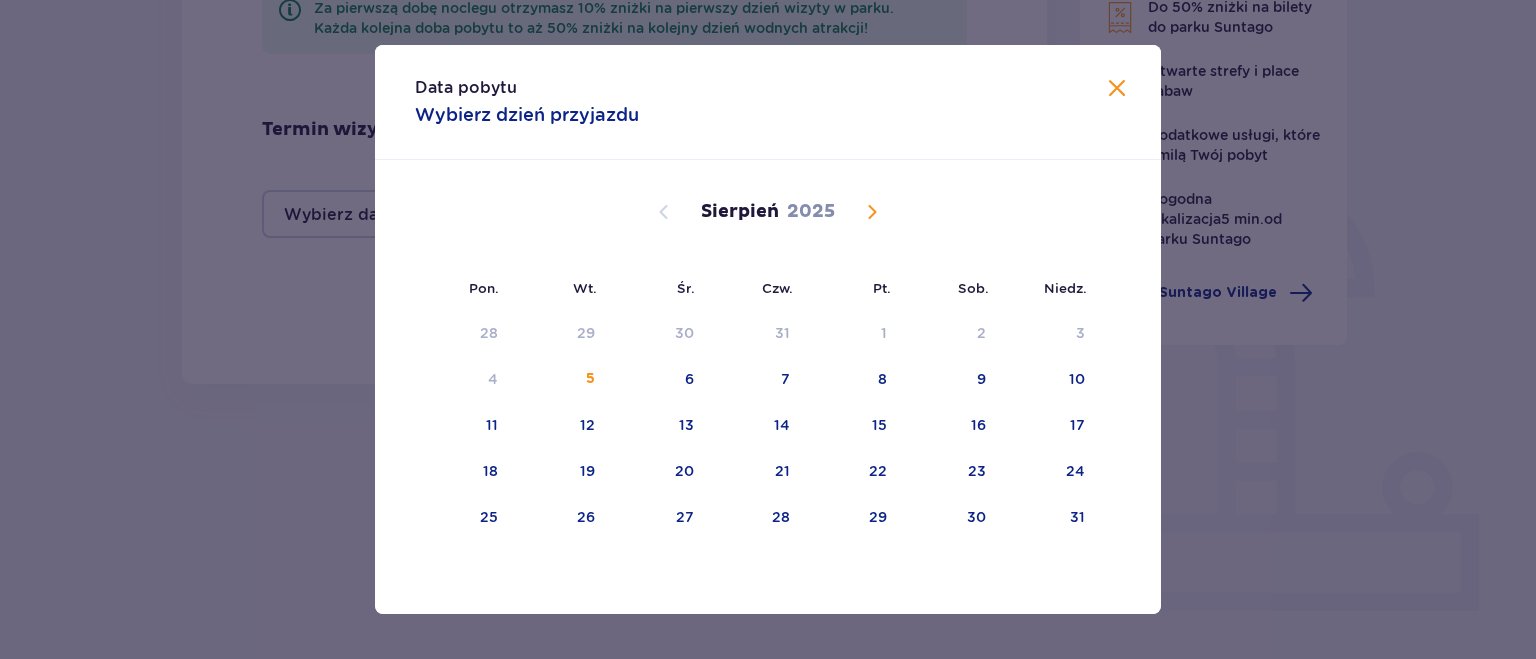 click at bounding box center [872, 212] 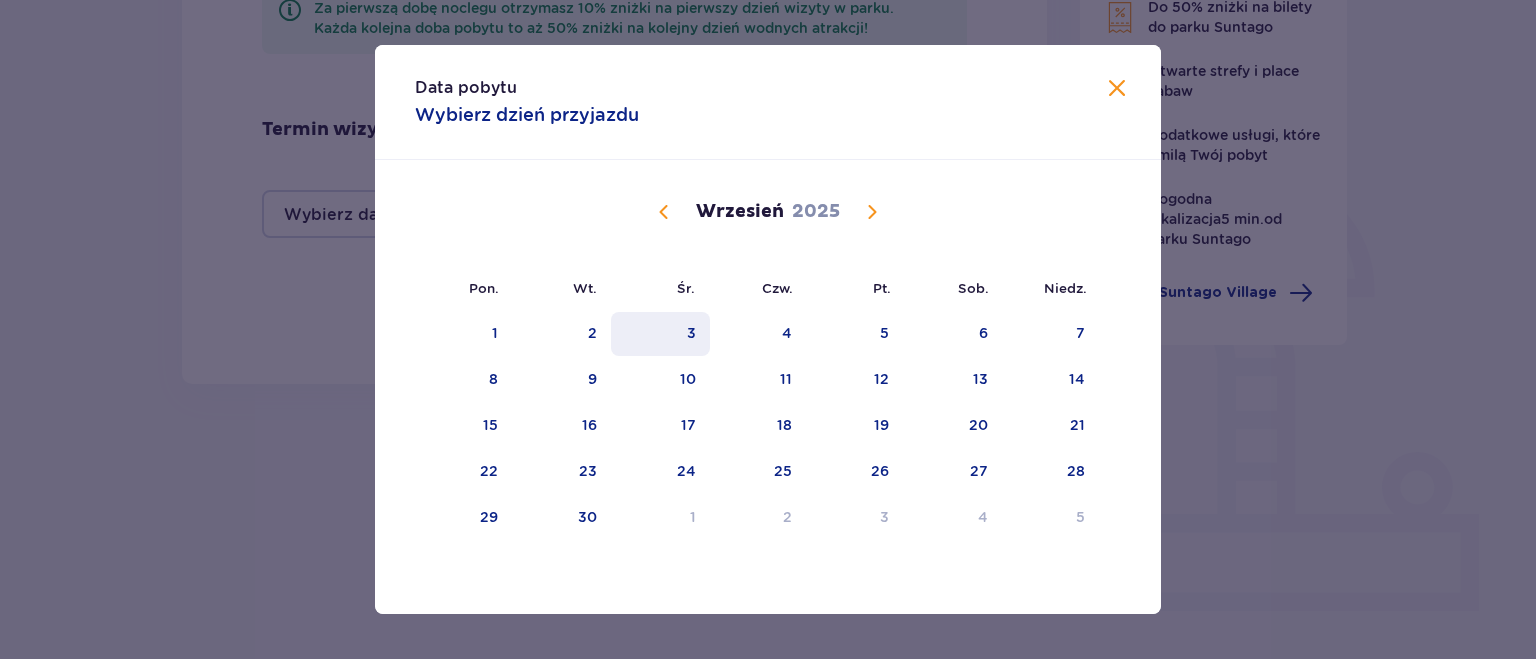 click on "3" at bounding box center (660, 334) 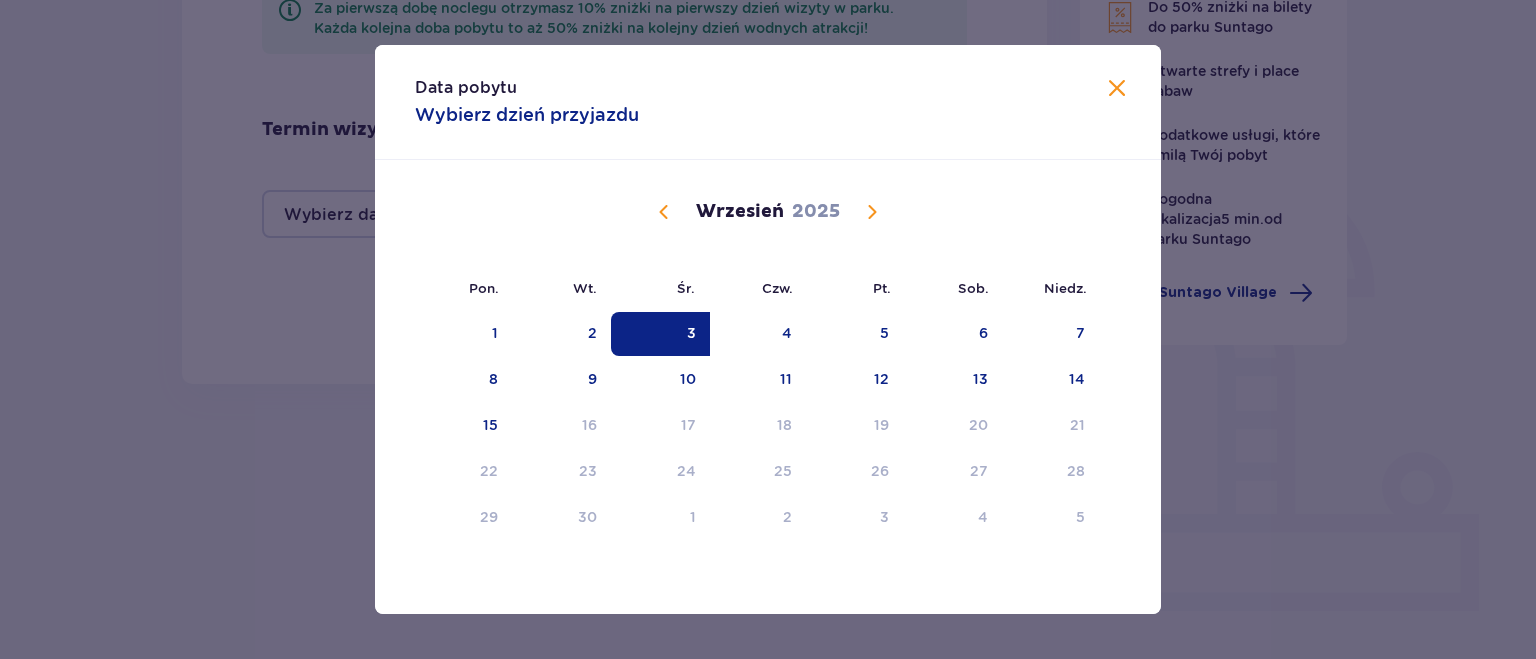 click at bounding box center (1117, 89) 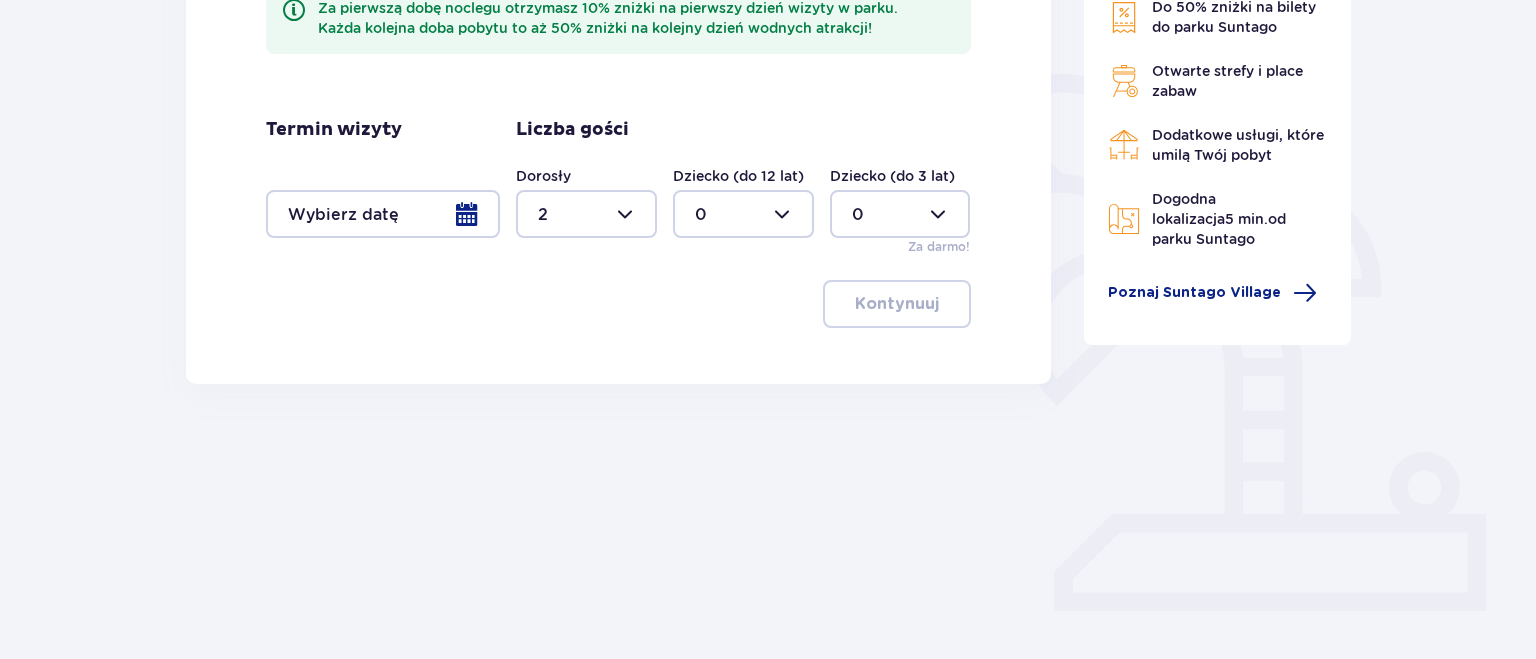 click at bounding box center (383, 214) 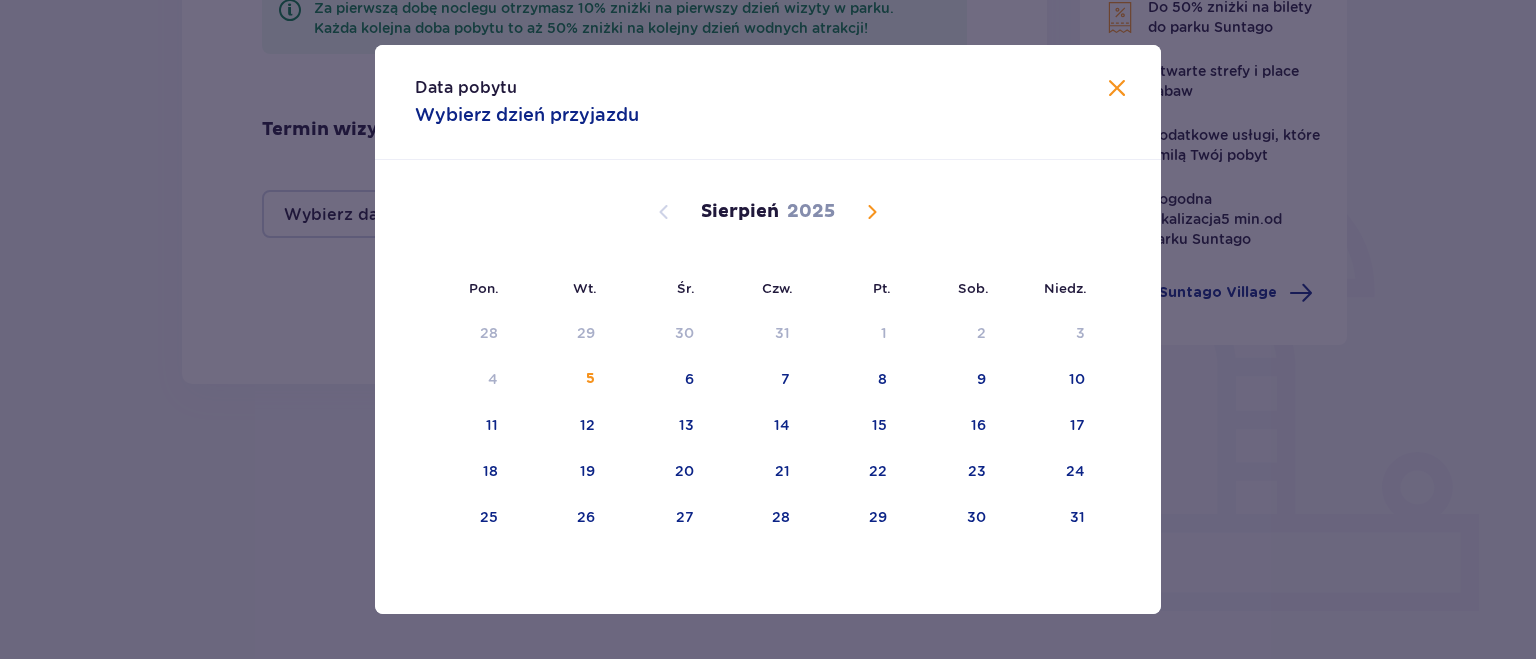 click at bounding box center (872, 212) 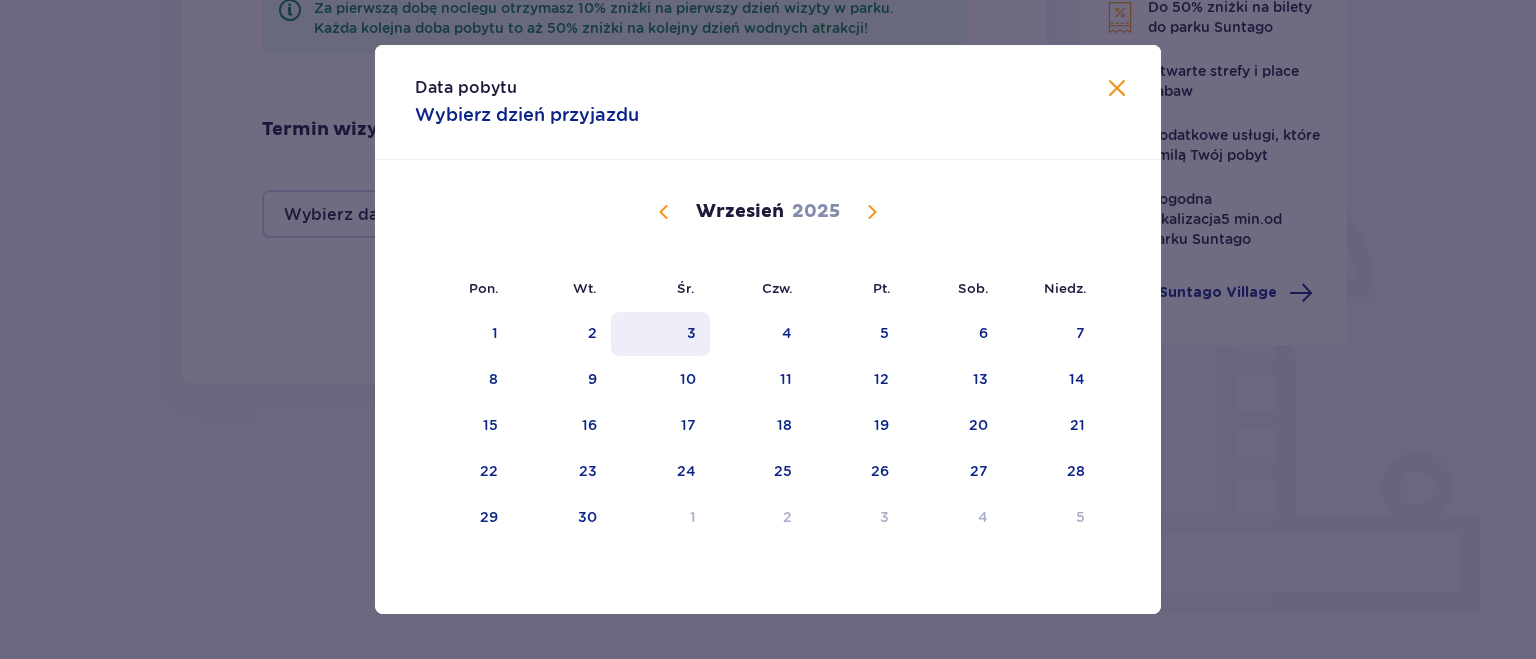 click on "3" at bounding box center (660, 334) 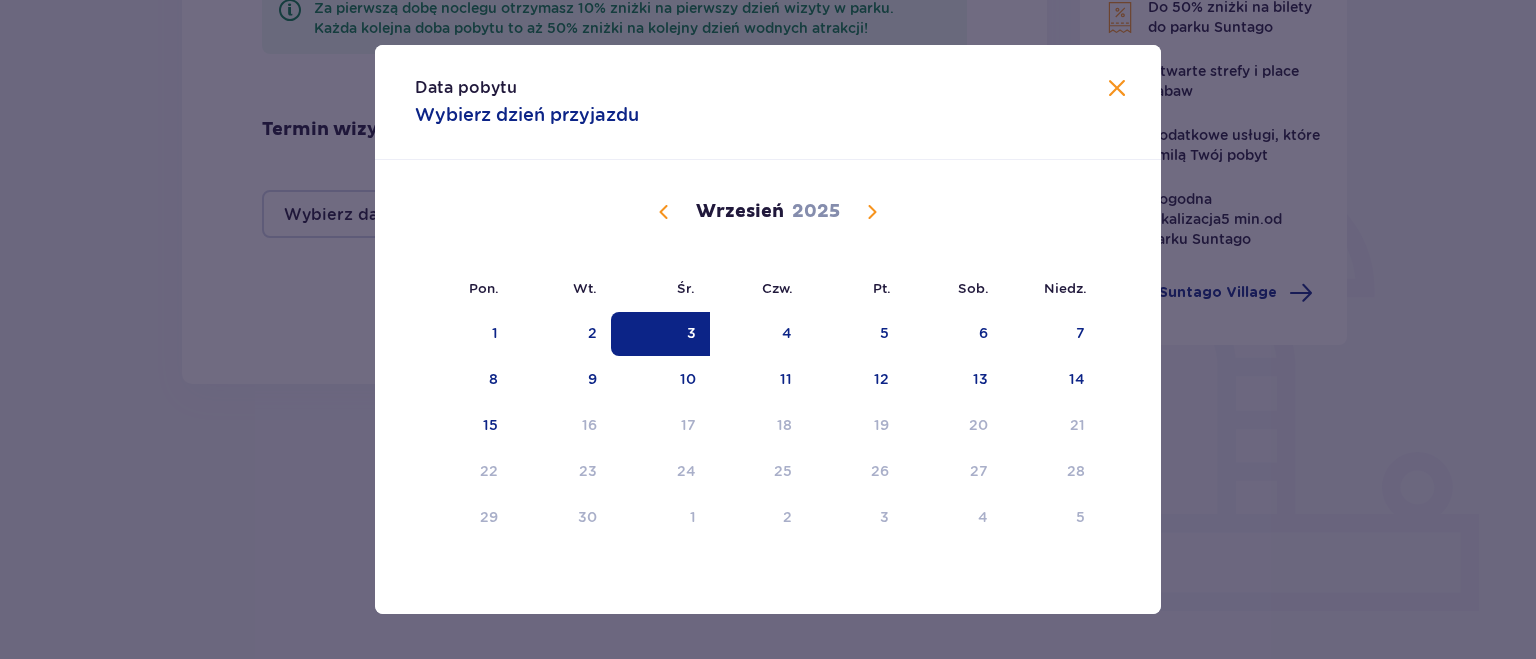 click on "Data pobytu Wybierz dzień przyjazdu Pon. Wt. Śr. Czw. Pt. Sob. Niedz. Sierpień 2025 28 29 30 31 1 2 3 4 5 6 7 8 9 10 11 12 13 14 15 16 17 18 19 20 21 22 23 24 25 26 27 28 29 30 31 Wrzesień 2025 1 2 3 4 5 6 7 8 9 10 11 12 13 14 15 16 17 18 19 20 21 22 23 24 25 26 27 28 29 30 1 2 3 4 5 Październik 2025 29 30 1 2 3 4 5 6 7 8 9 10 11 12 13 14 15 16 17 18 19 20 21 22 23 24 25 26 27 28 29 30 31 1 2" at bounding box center [768, 329] 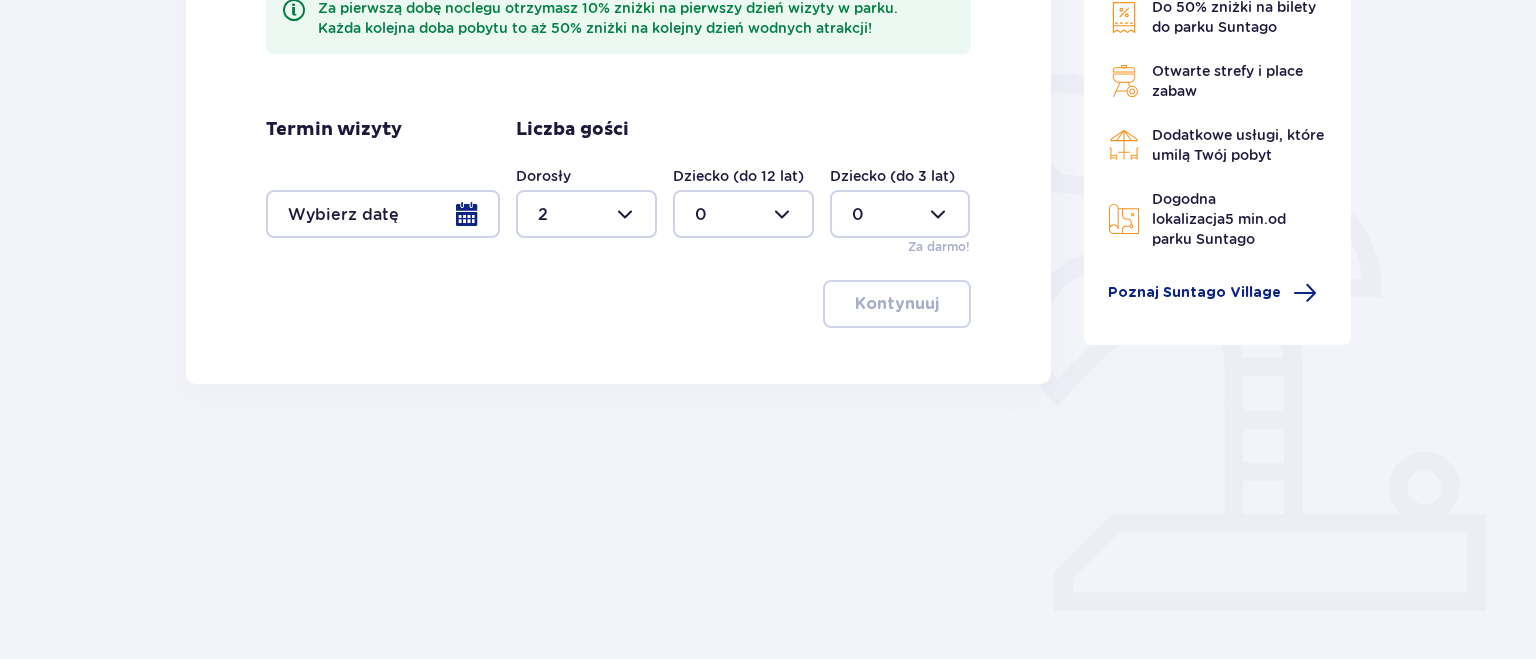 click at bounding box center [383, 214] 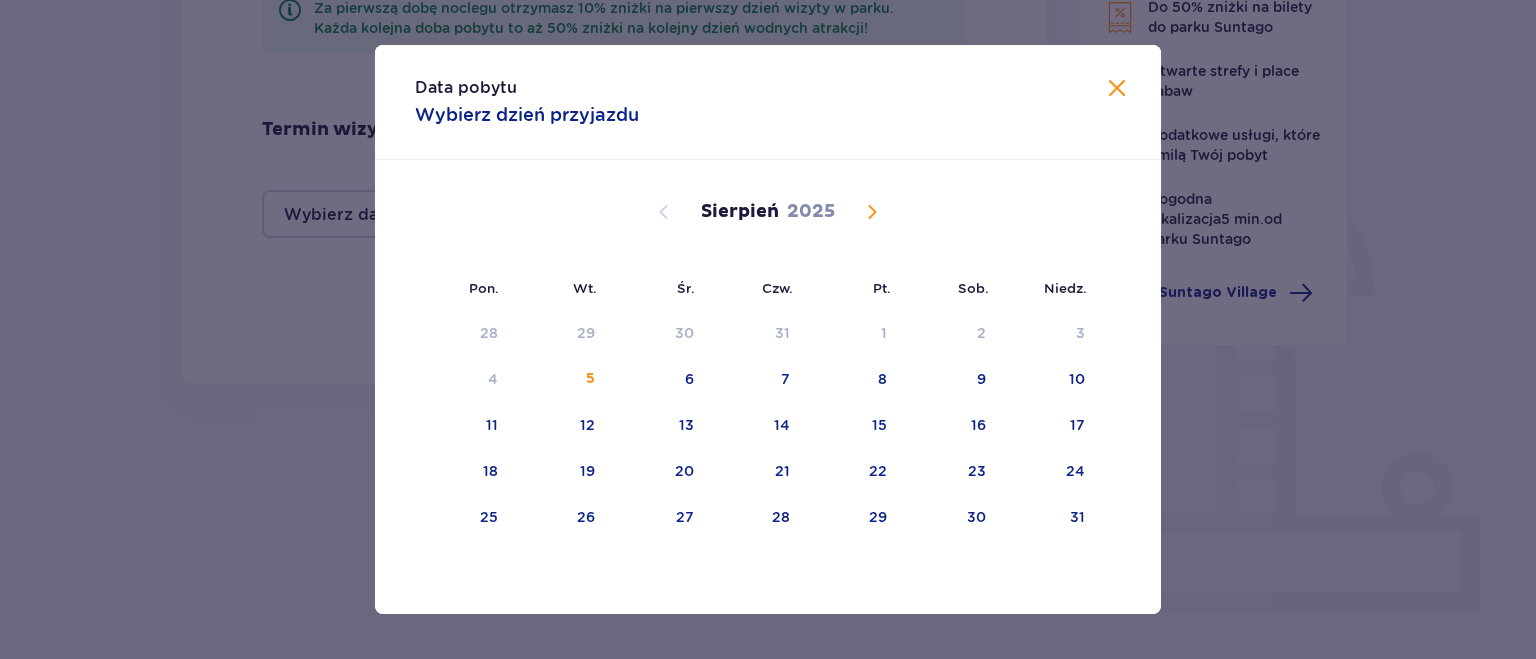 click at bounding box center [872, 212] 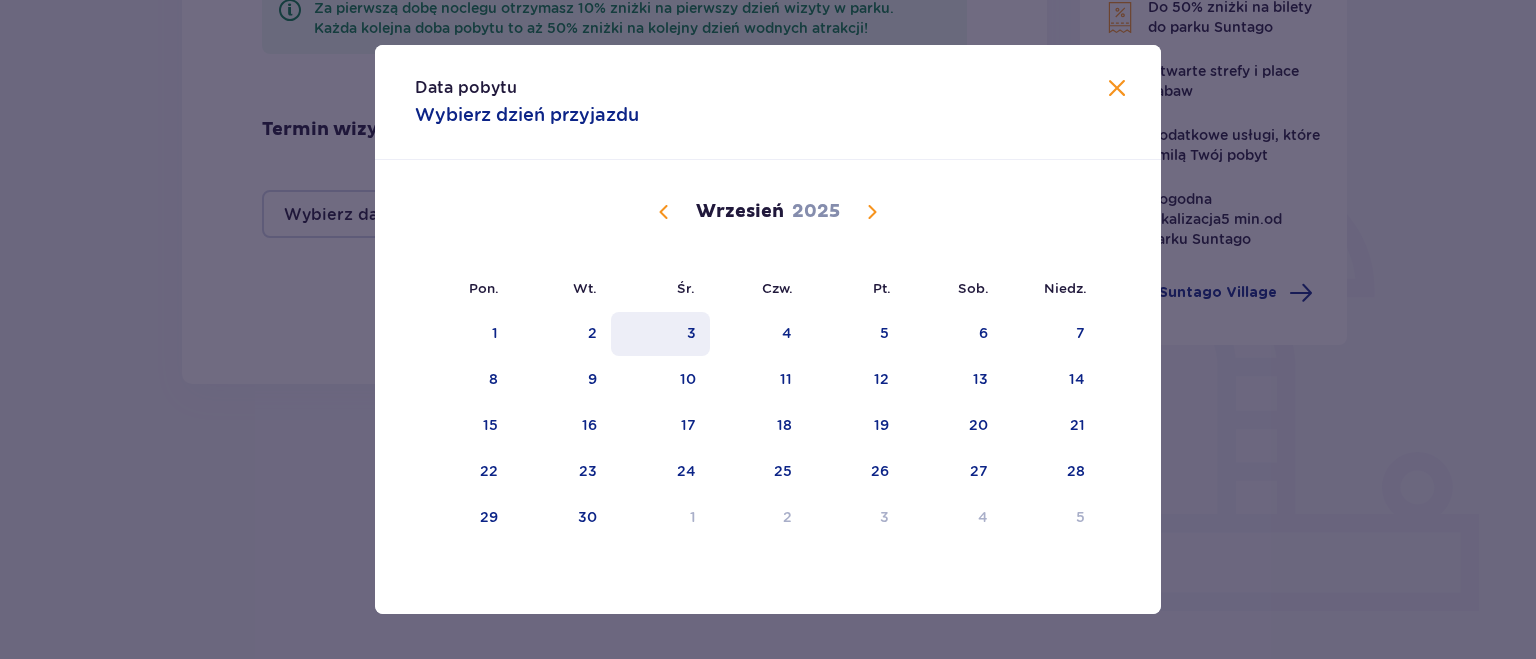click on "3" at bounding box center [660, 334] 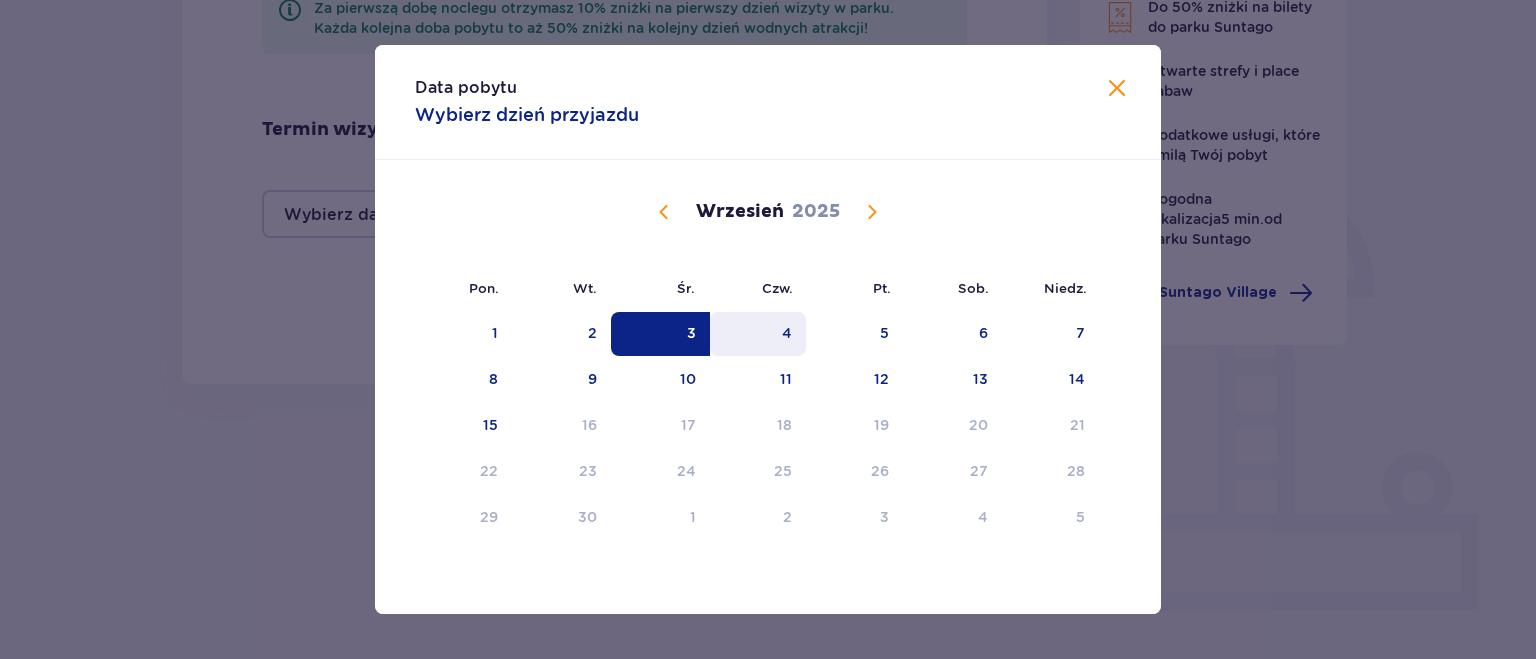 click on "4" at bounding box center (758, 334) 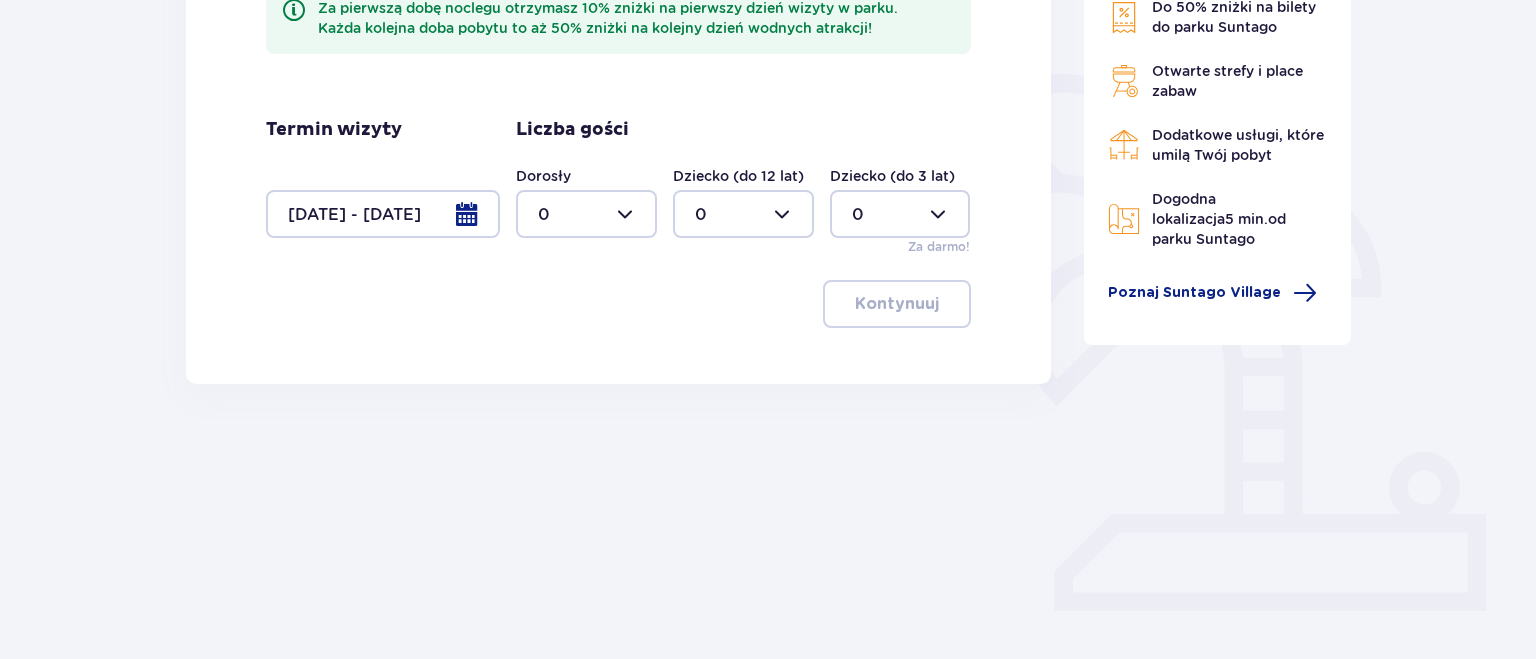 click at bounding box center (586, 214) 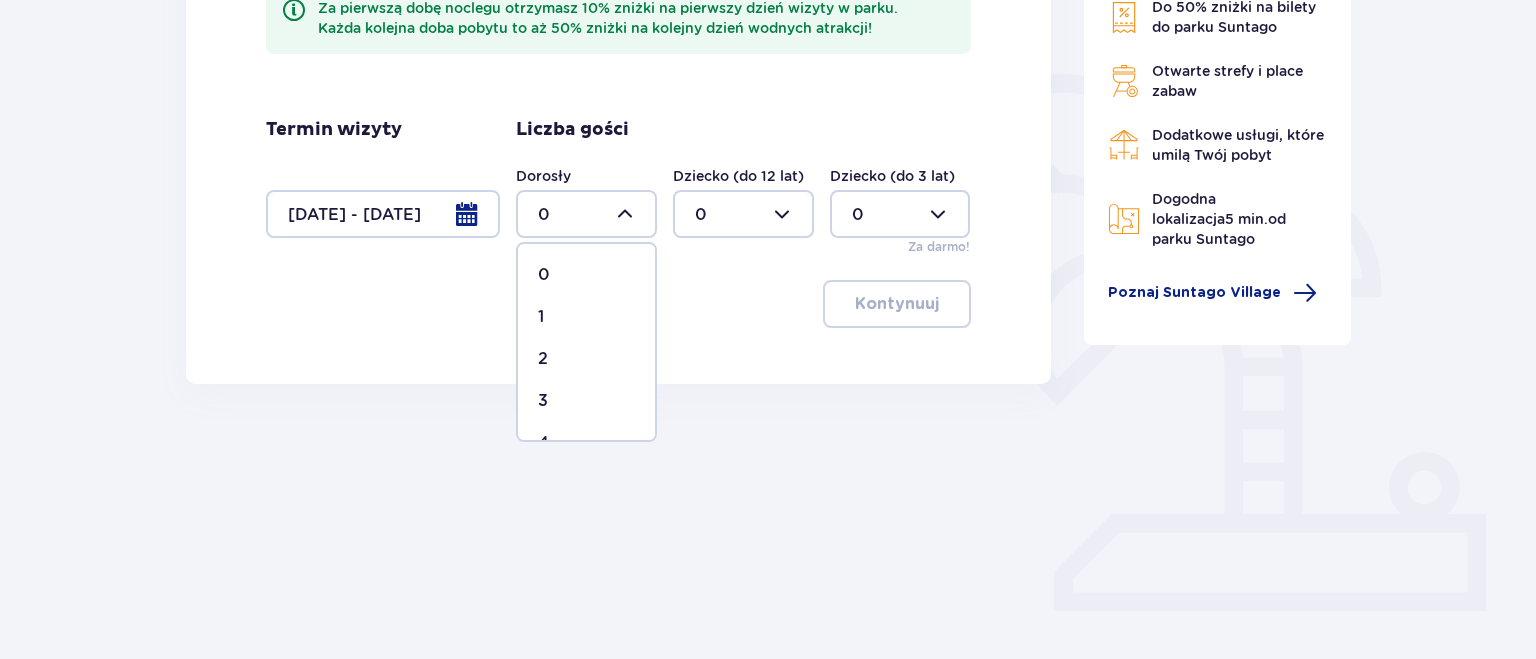 click on "2" at bounding box center (586, 359) 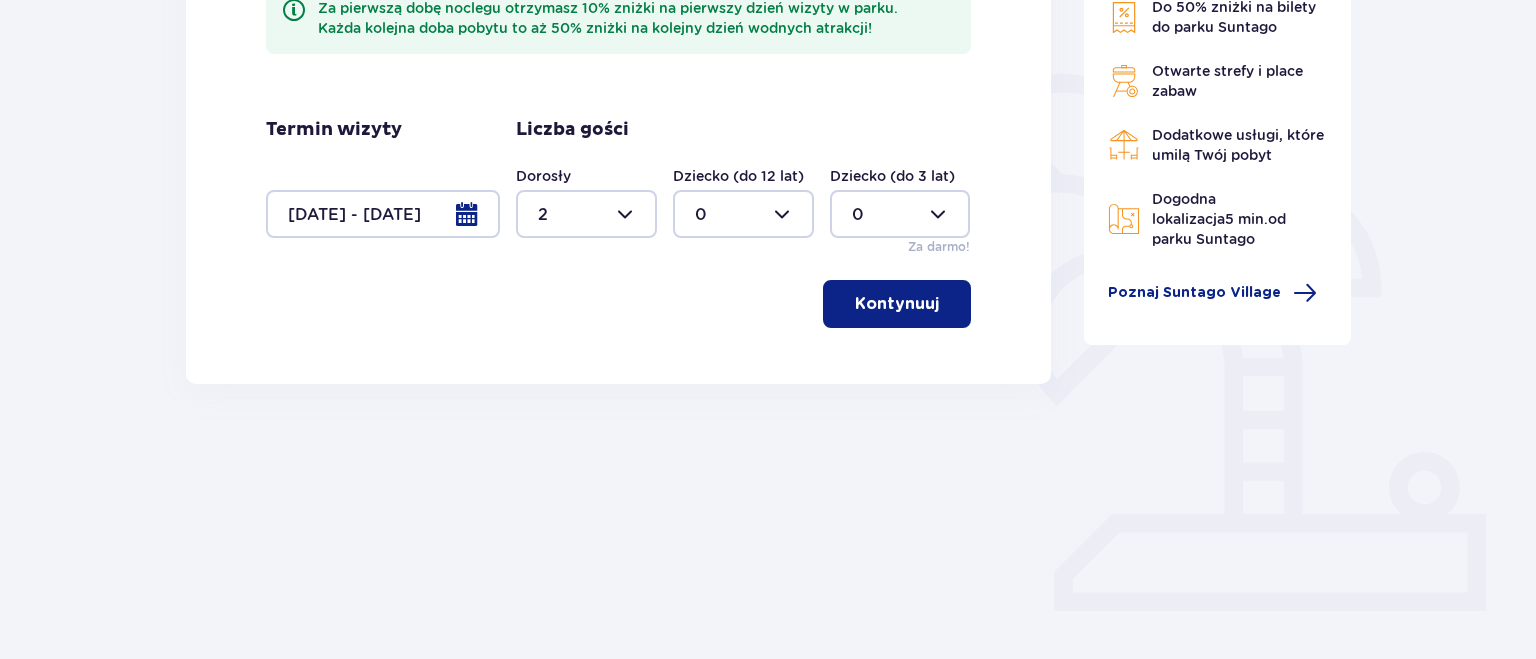 click on "Kontynuuj" at bounding box center (897, 304) 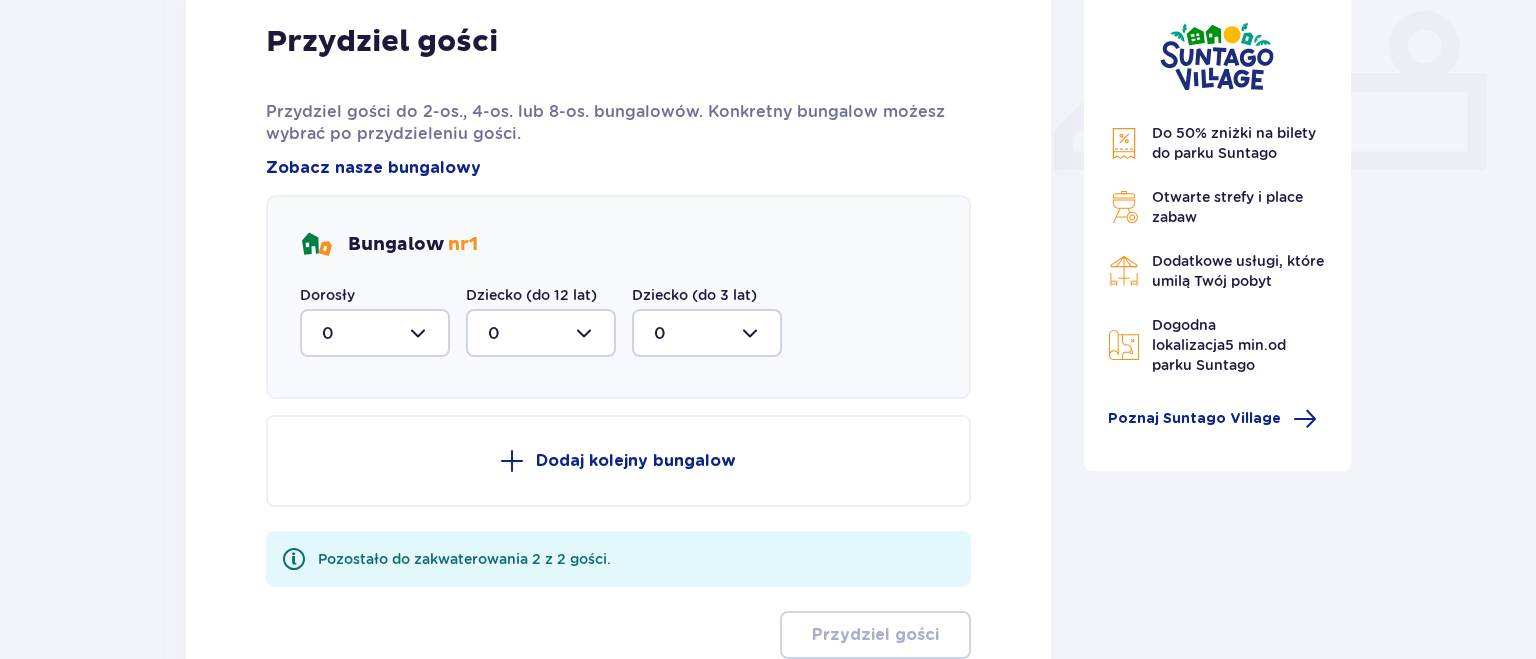 scroll, scrollTop: 912, scrollLeft: 0, axis: vertical 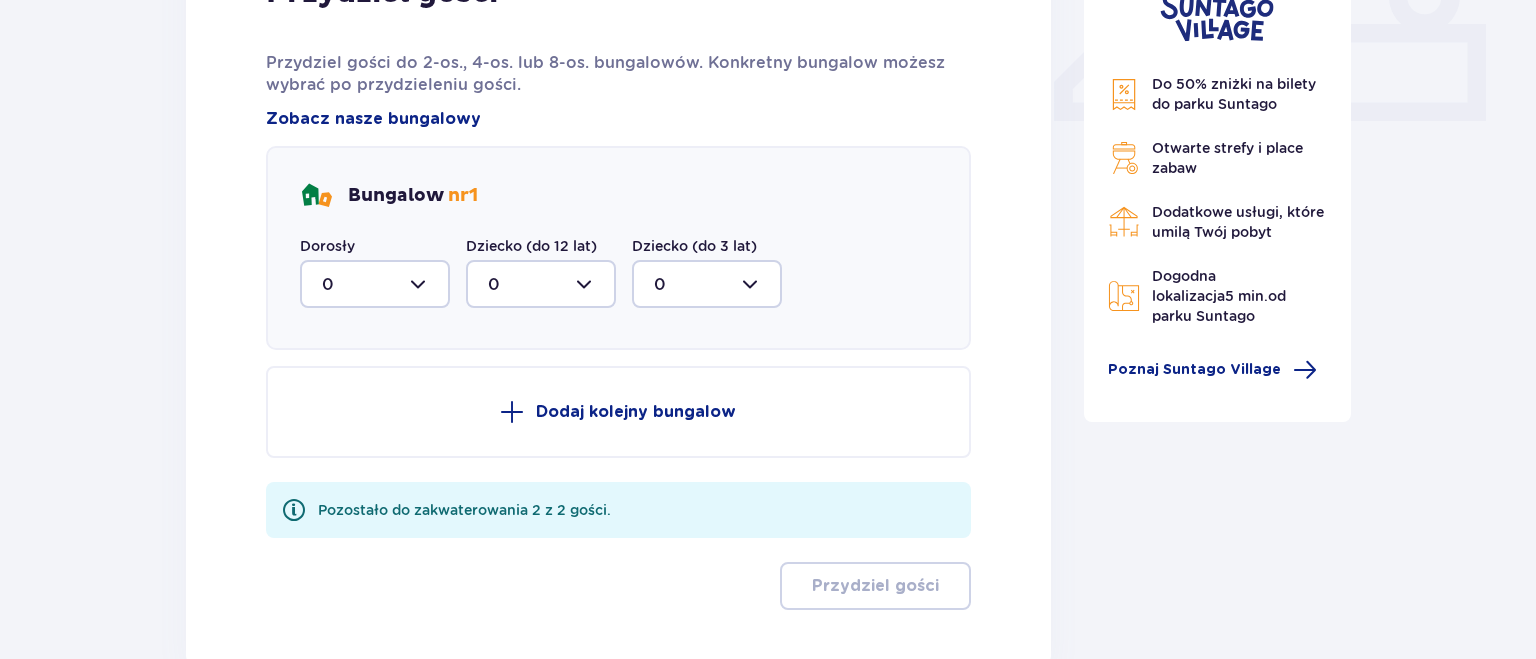 click at bounding box center (375, 284) 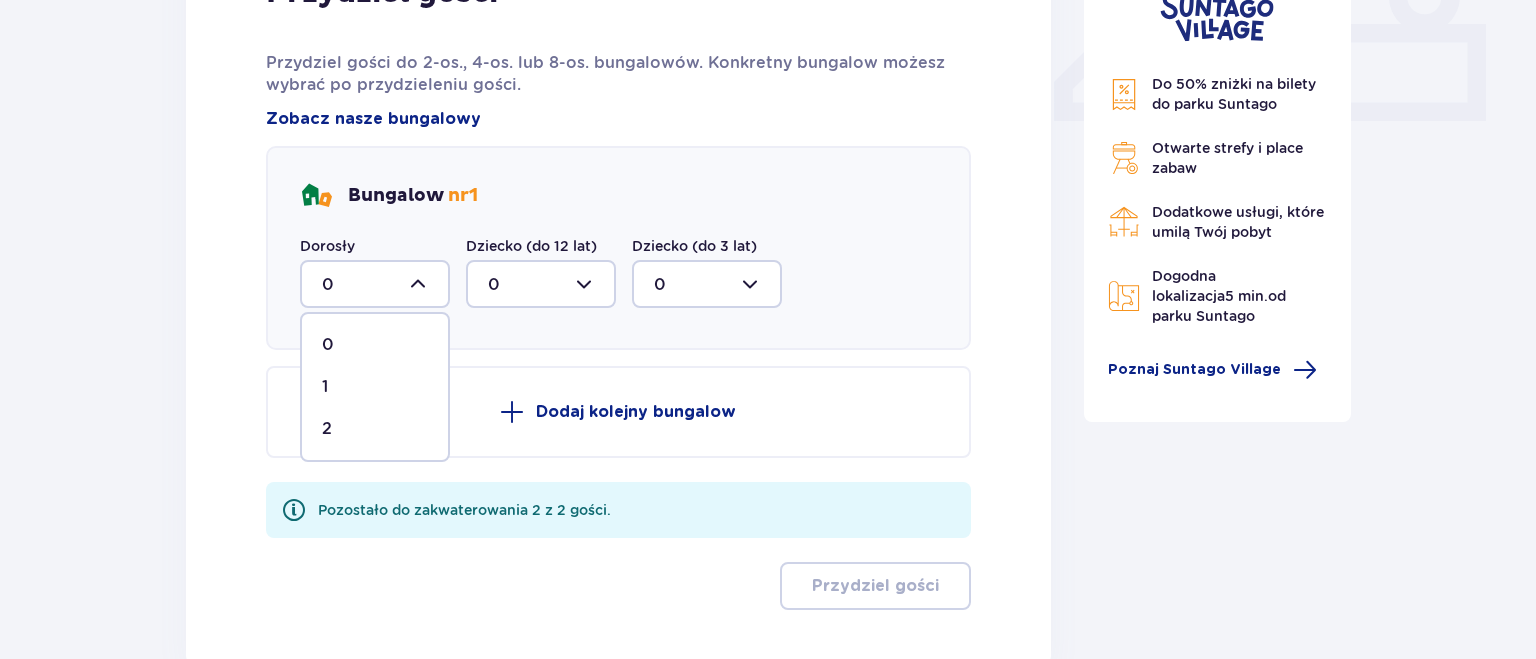 click on "2" at bounding box center [375, 429] 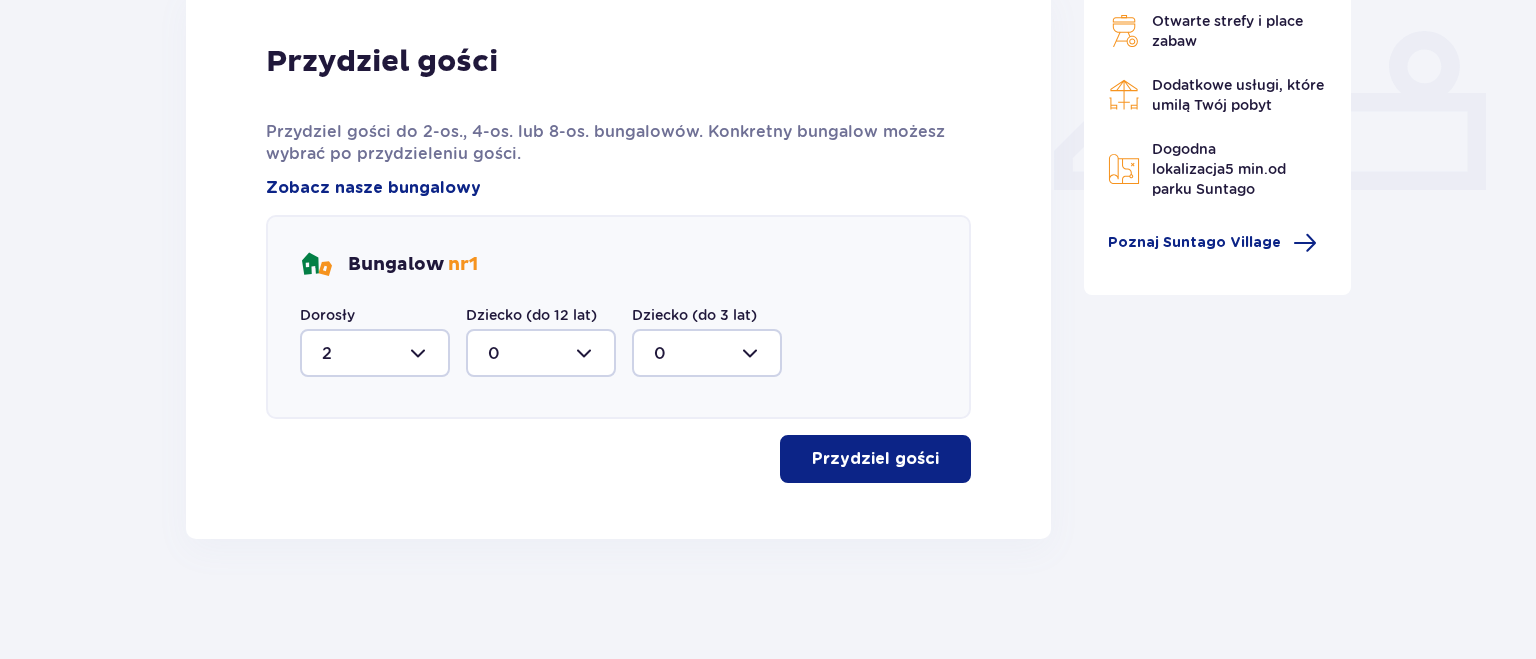 type on "2" 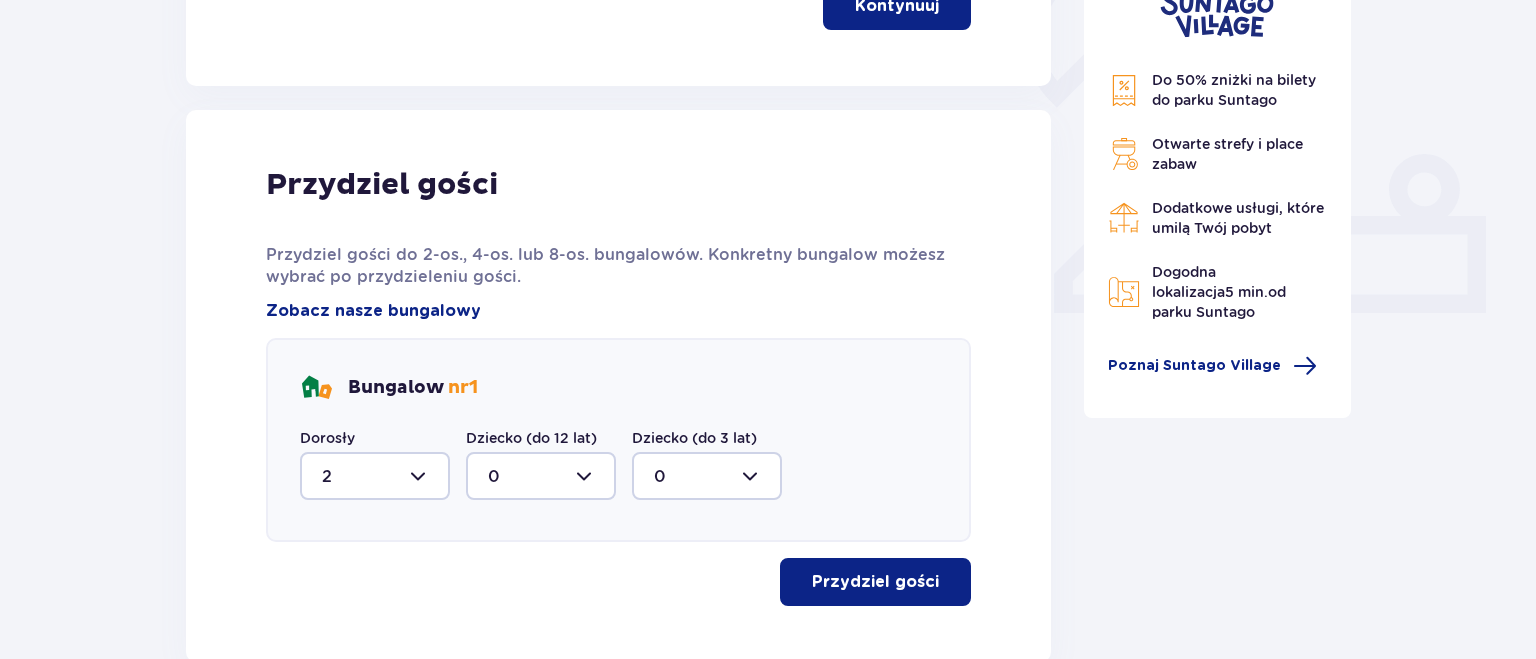 scroll, scrollTop: 842, scrollLeft: 0, axis: vertical 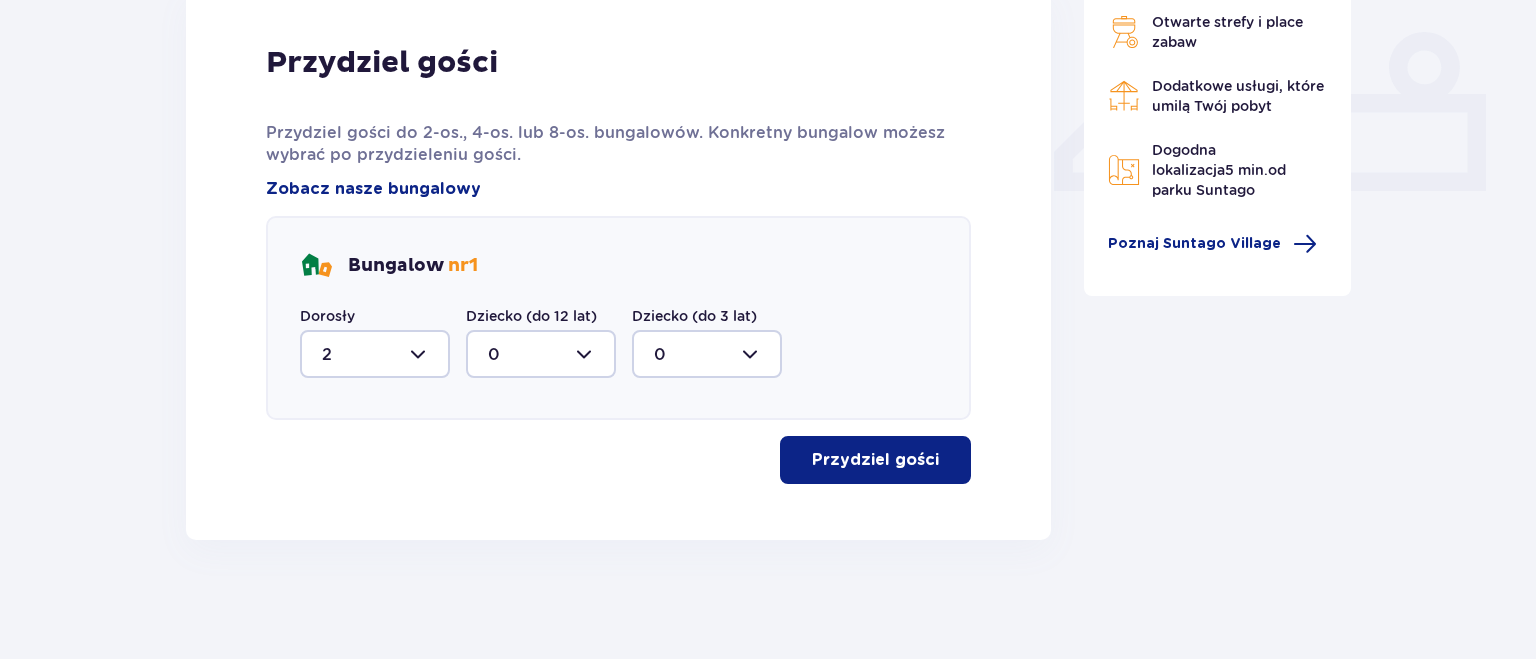 click on "Przydziel gości" at bounding box center [875, 460] 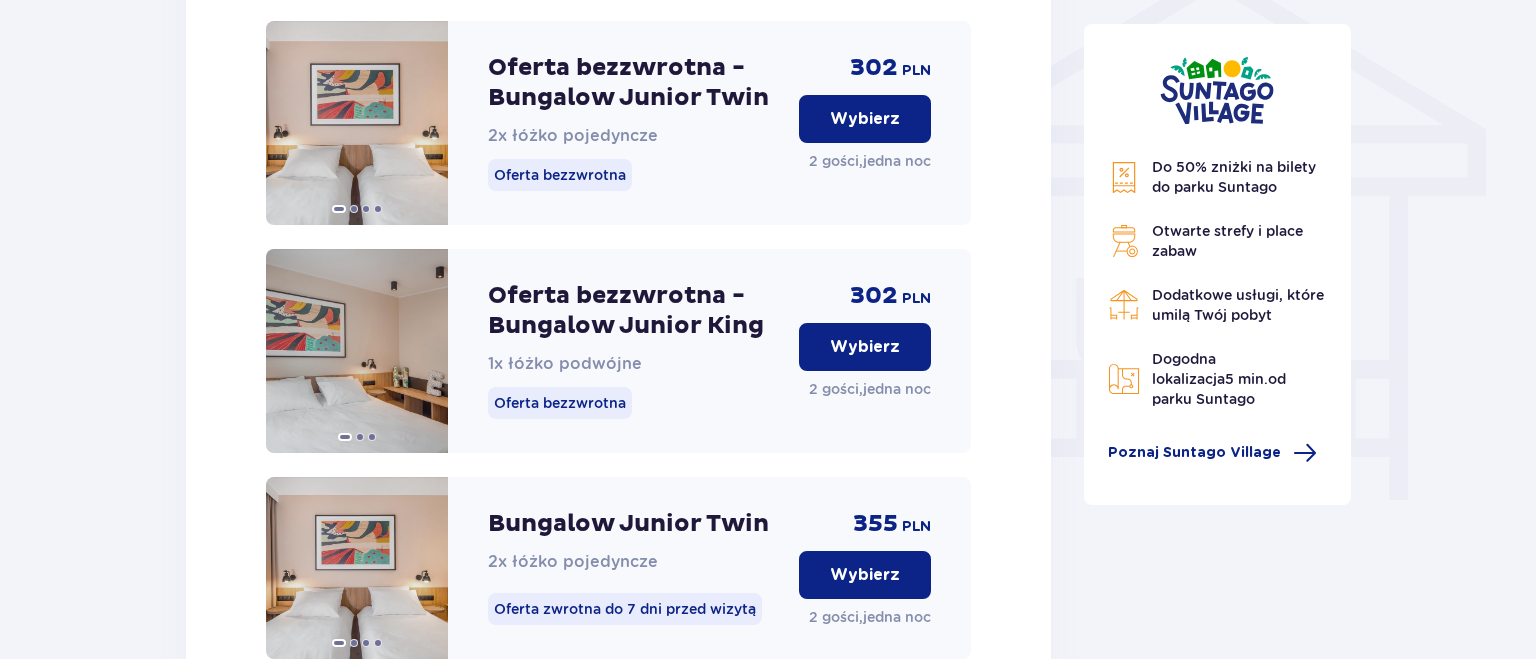 scroll, scrollTop: 1698, scrollLeft: 0, axis: vertical 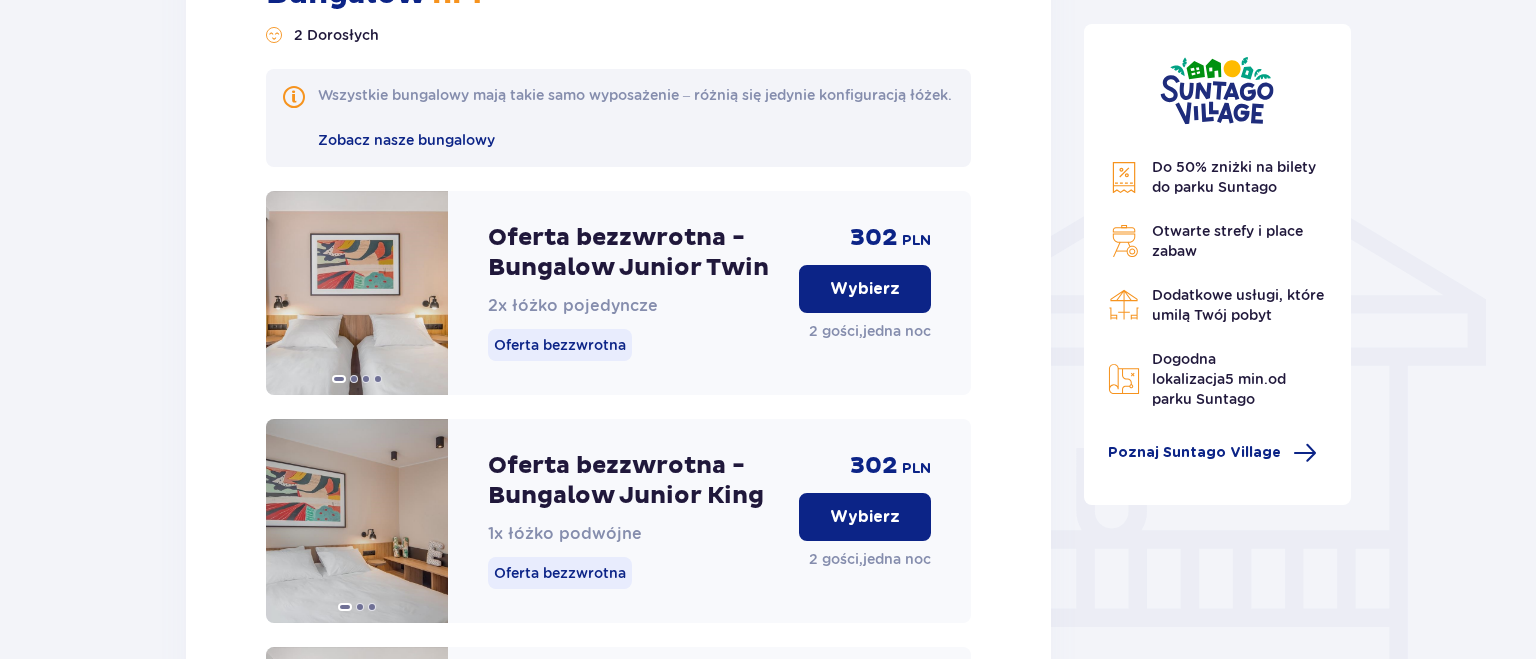 click on "Wybierz" at bounding box center (865, 289) 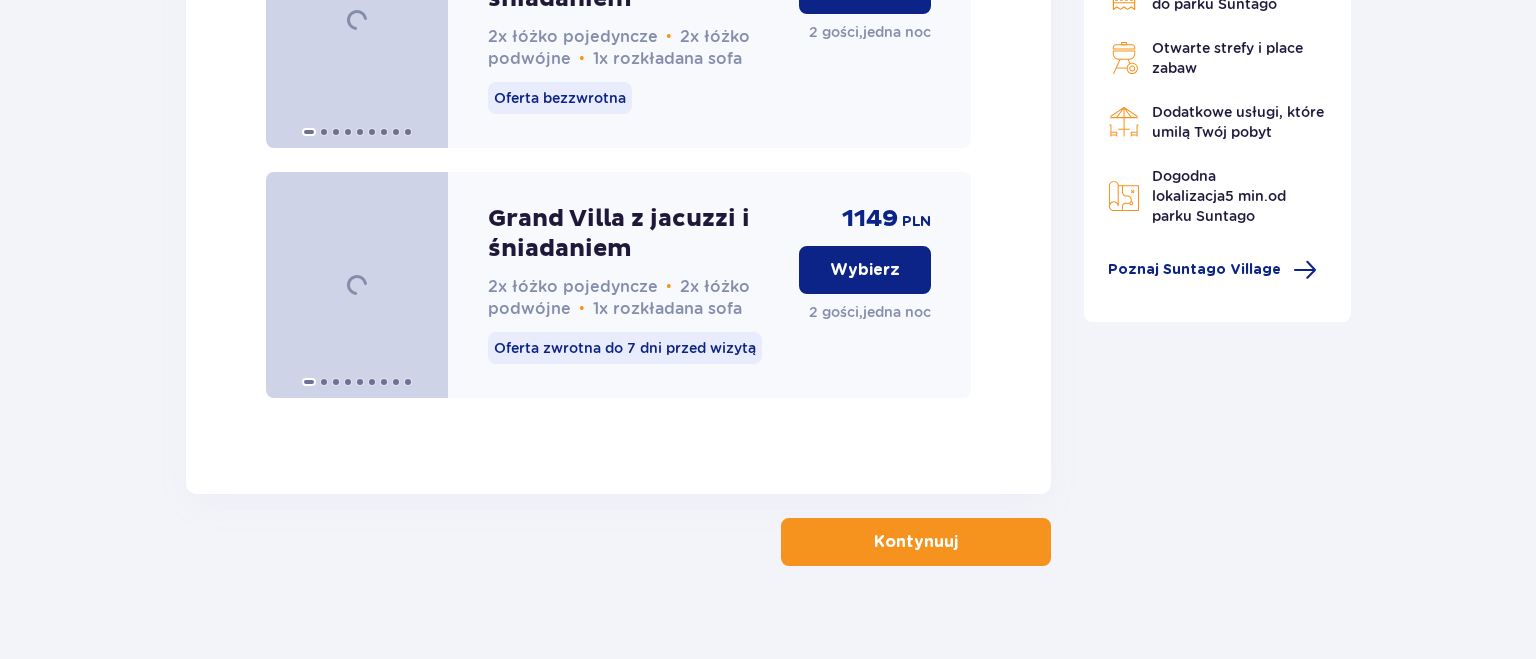 scroll, scrollTop: 6155, scrollLeft: 0, axis: vertical 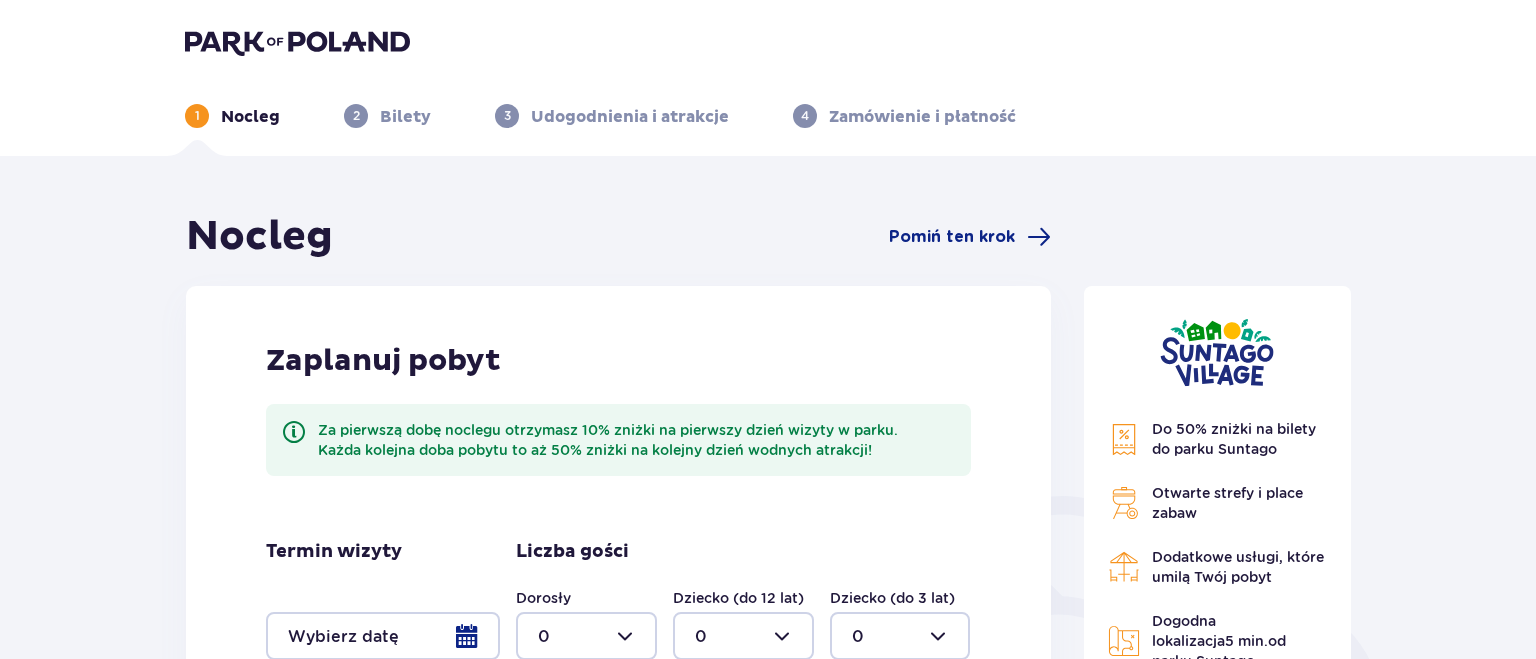 click at bounding box center (297, 42) 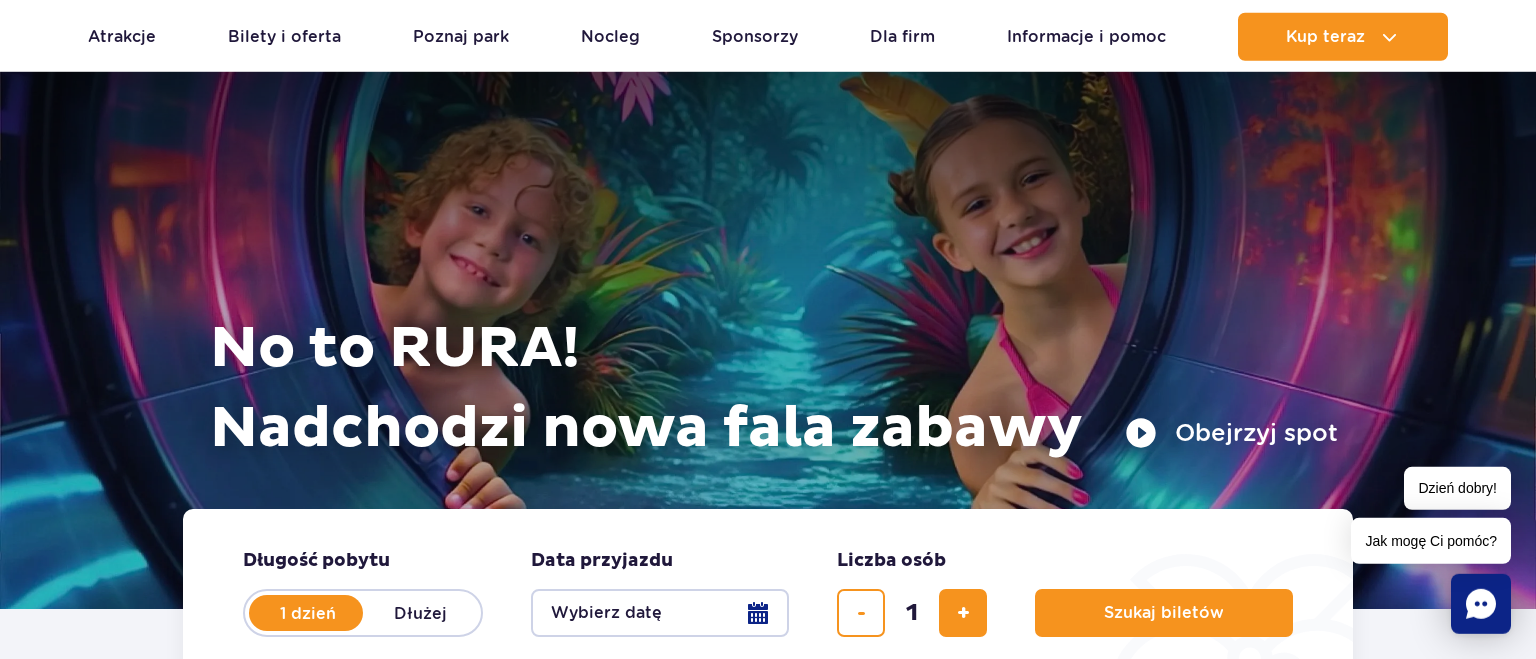 scroll, scrollTop: 0, scrollLeft: 0, axis: both 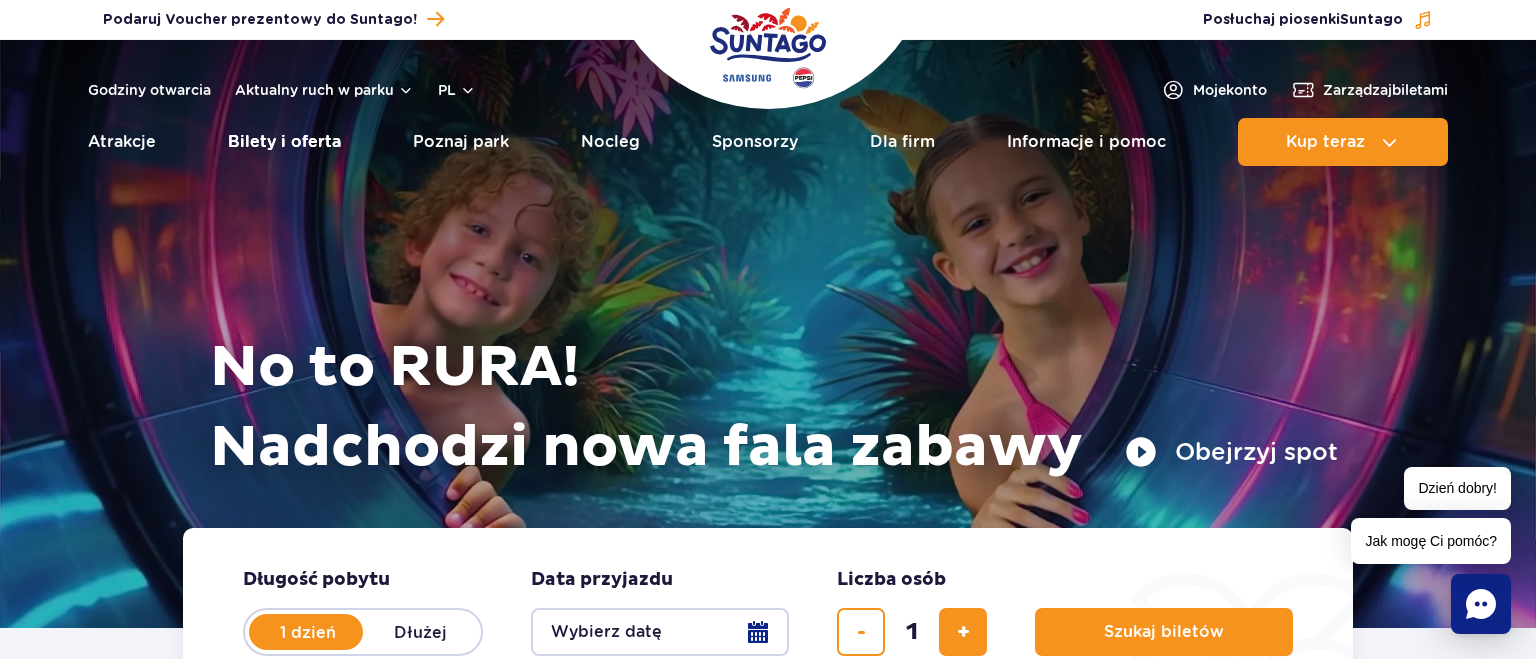 click on "Bilety i oferta" at bounding box center (284, 142) 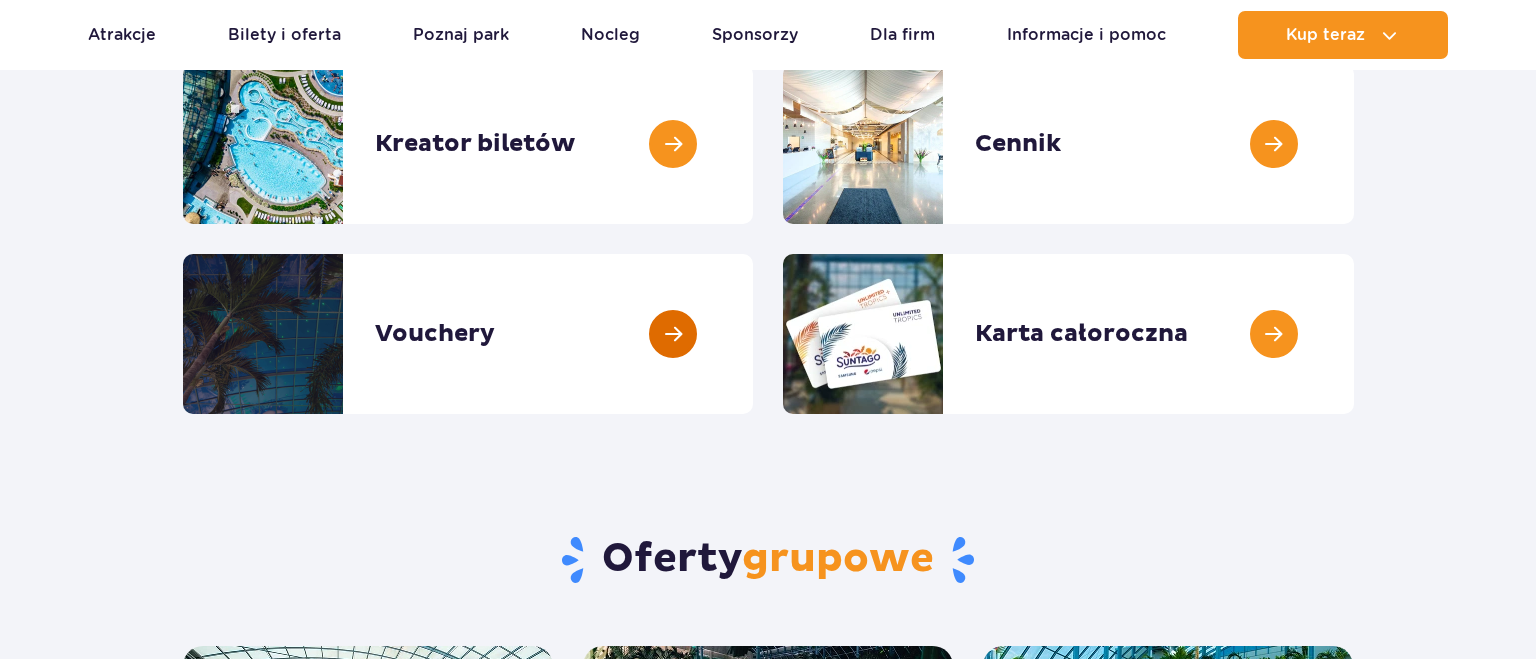 scroll, scrollTop: 316, scrollLeft: 0, axis: vertical 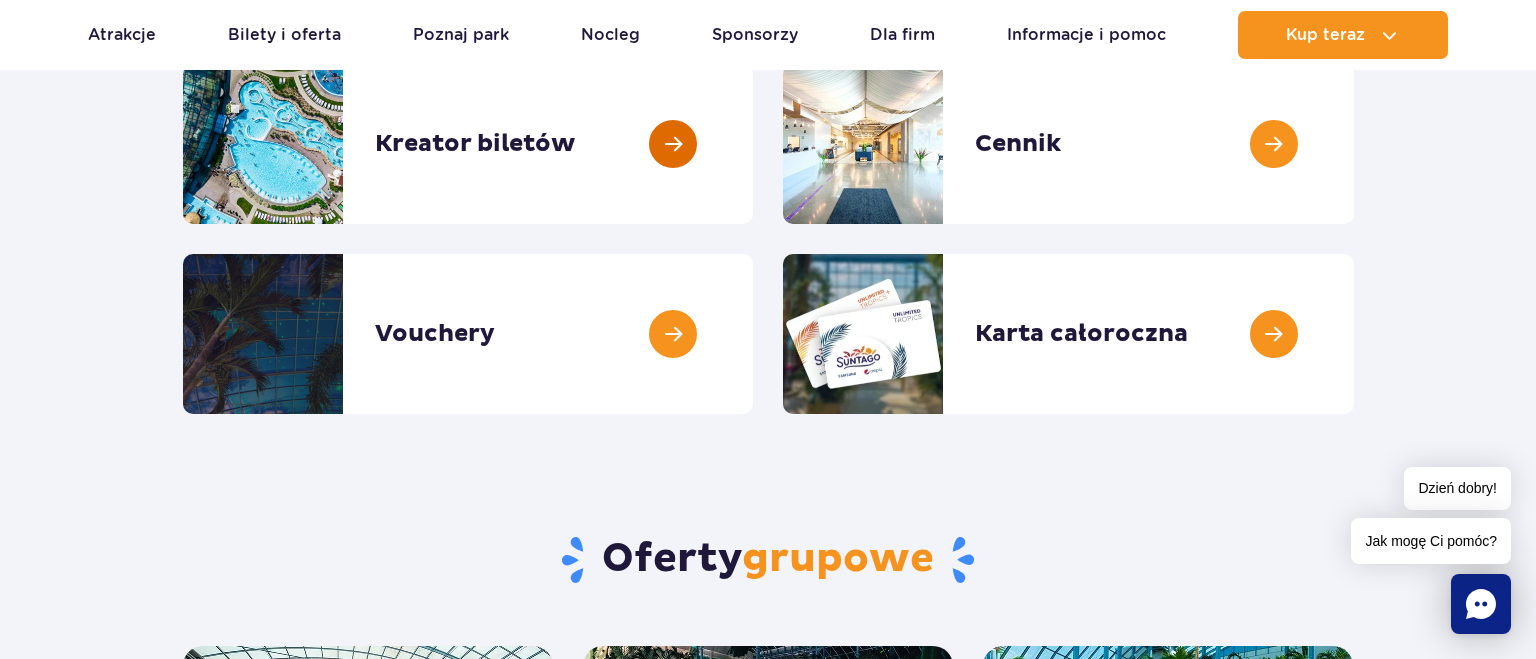 click at bounding box center [753, 144] 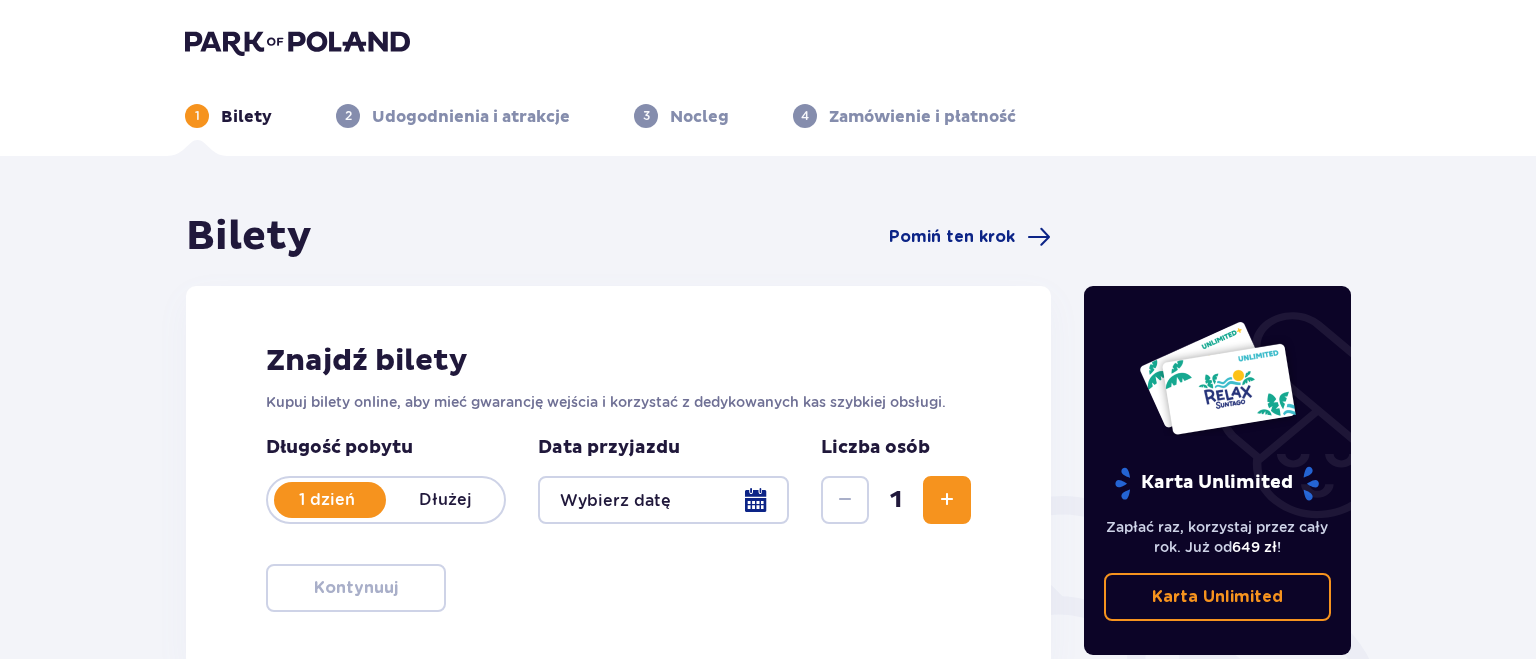 scroll, scrollTop: 316, scrollLeft: 0, axis: vertical 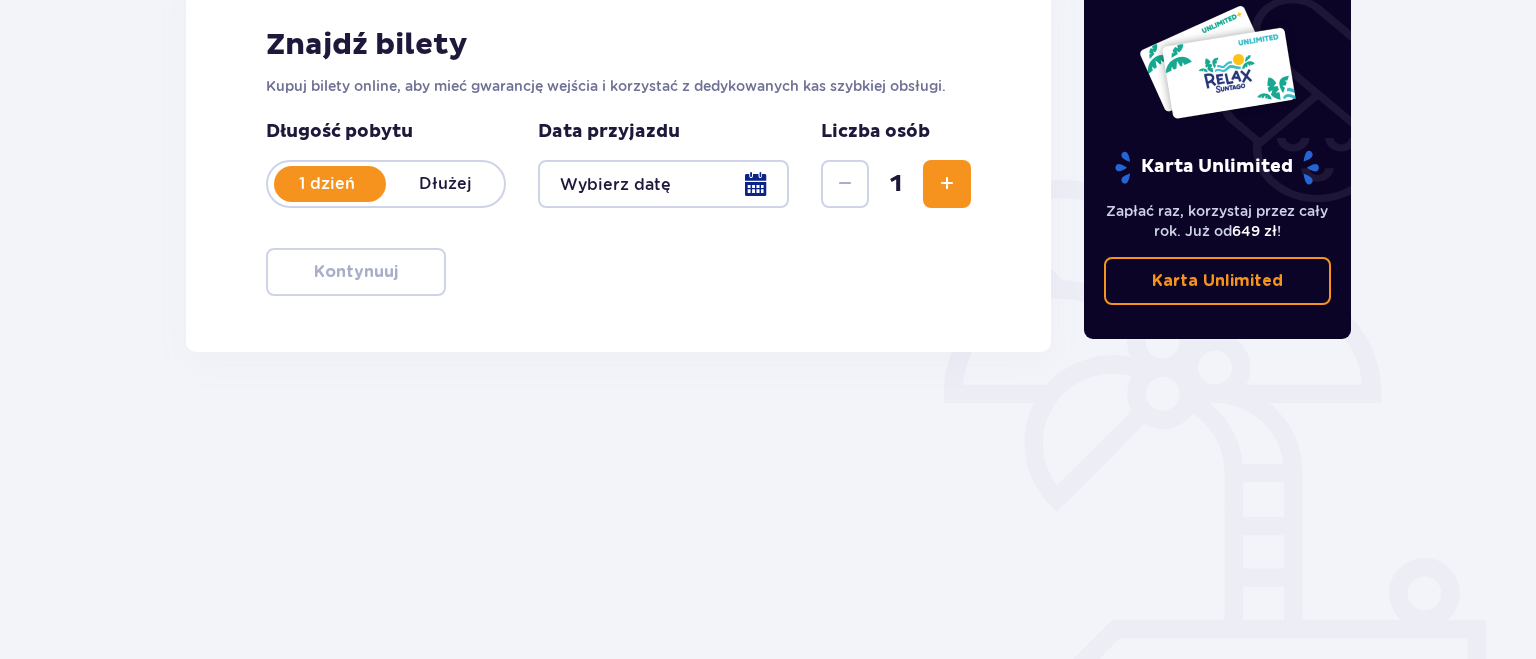 click at bounding box center [663, 184] 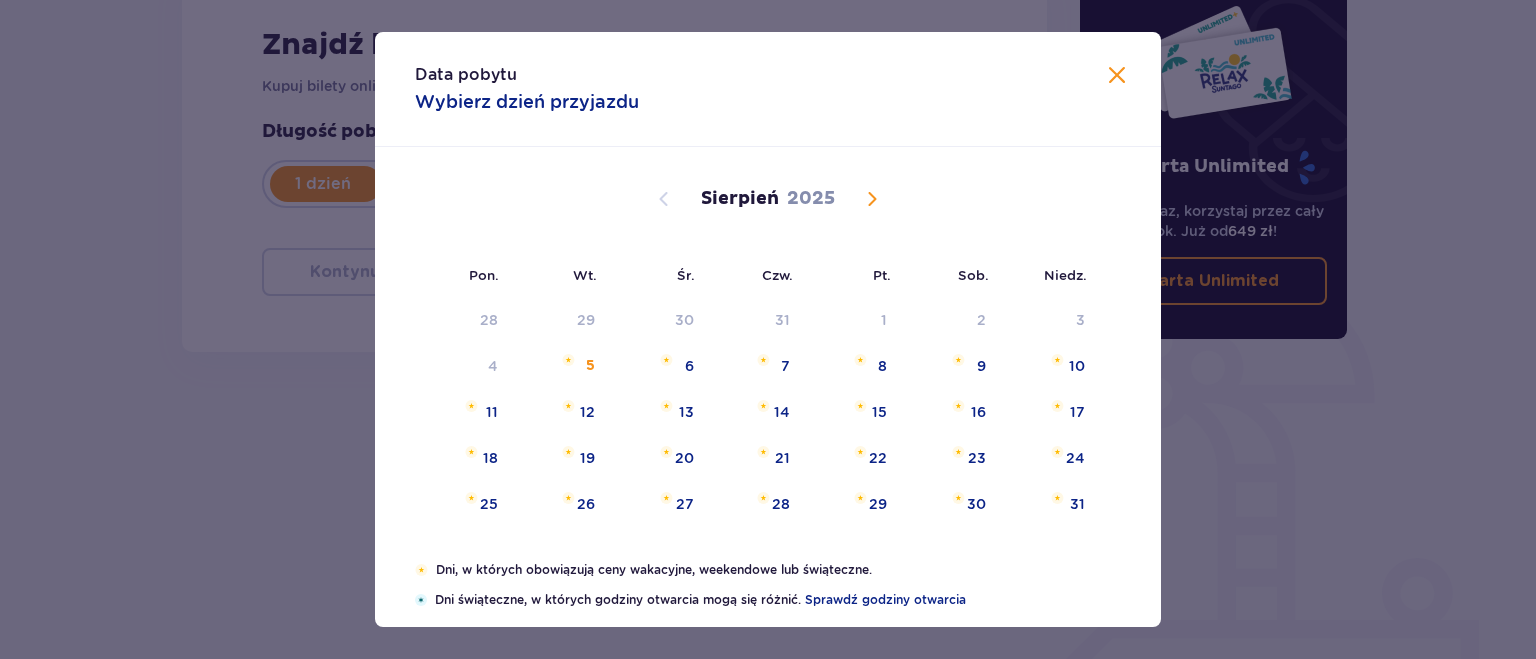 click at bounding box center (872, 199) 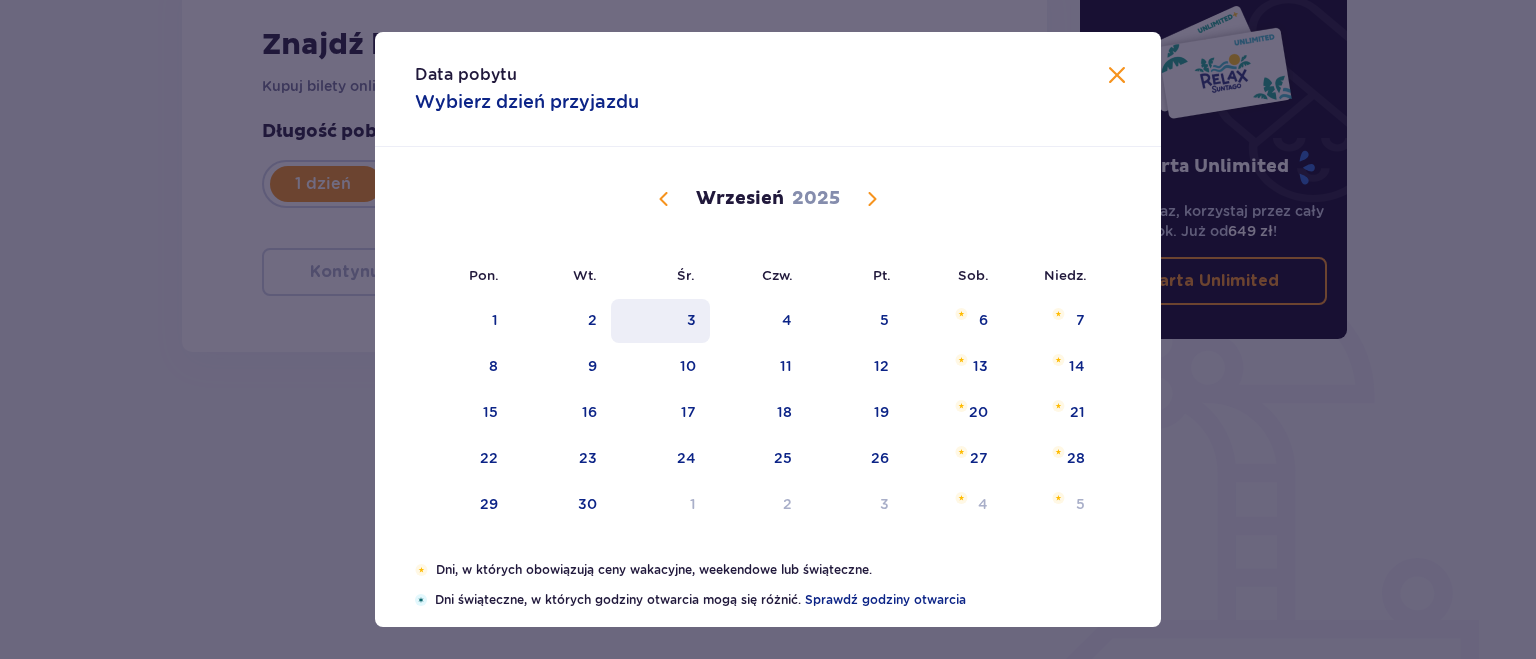 click on "3" at bounding box center [691, 320] 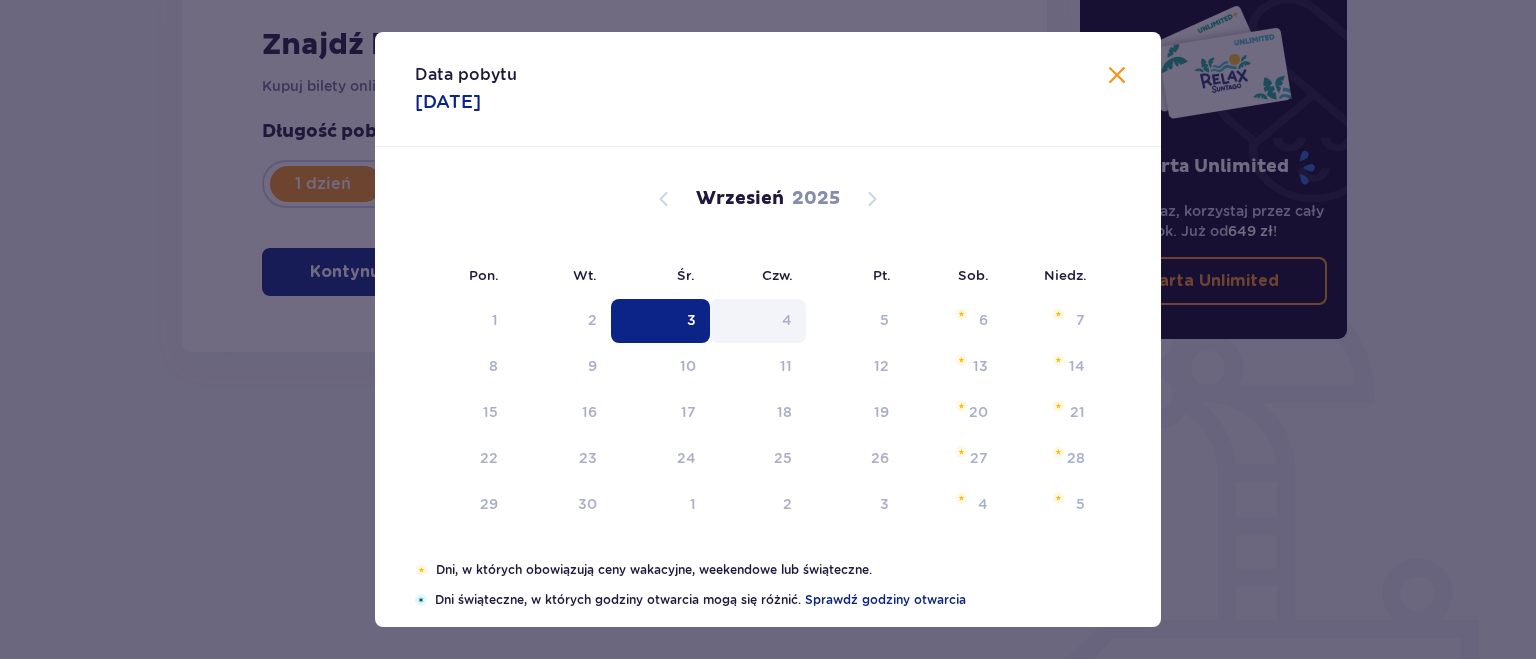 type on "[DATE]" 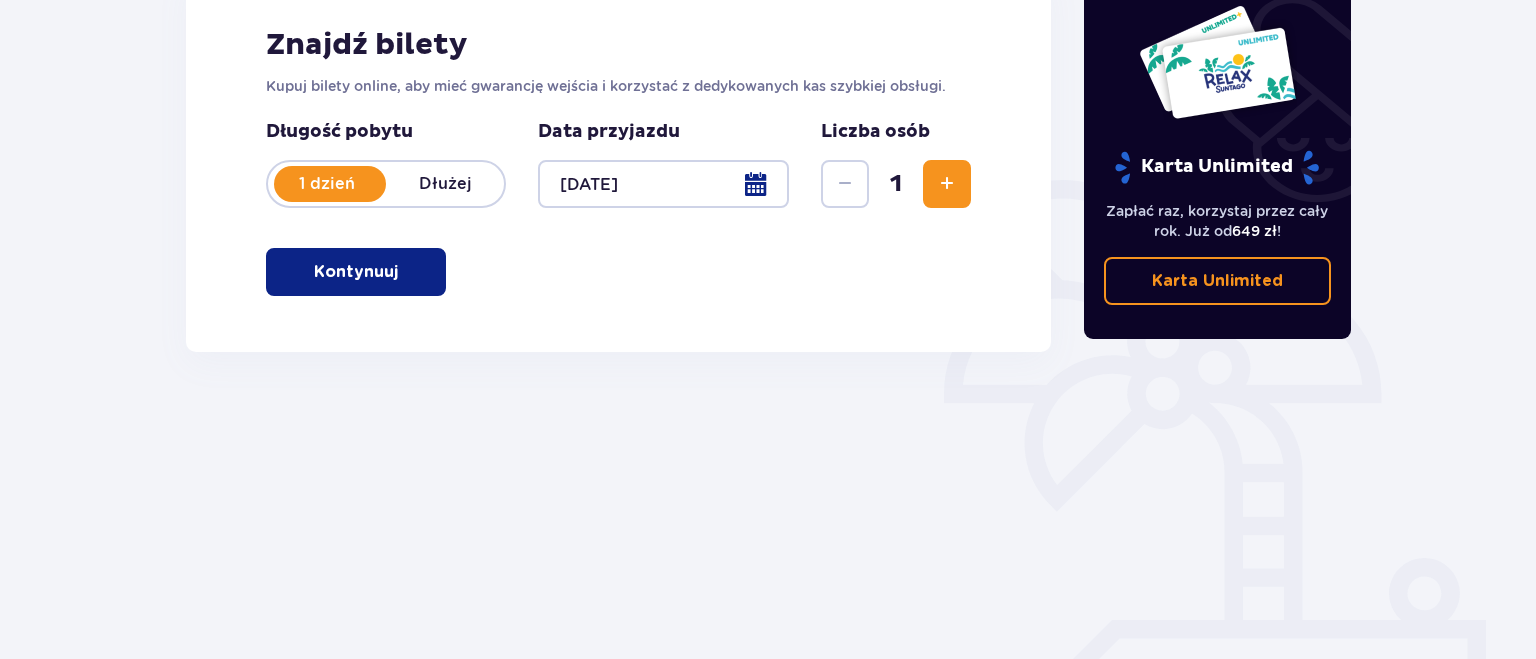 click at bounding box center [947, 184] 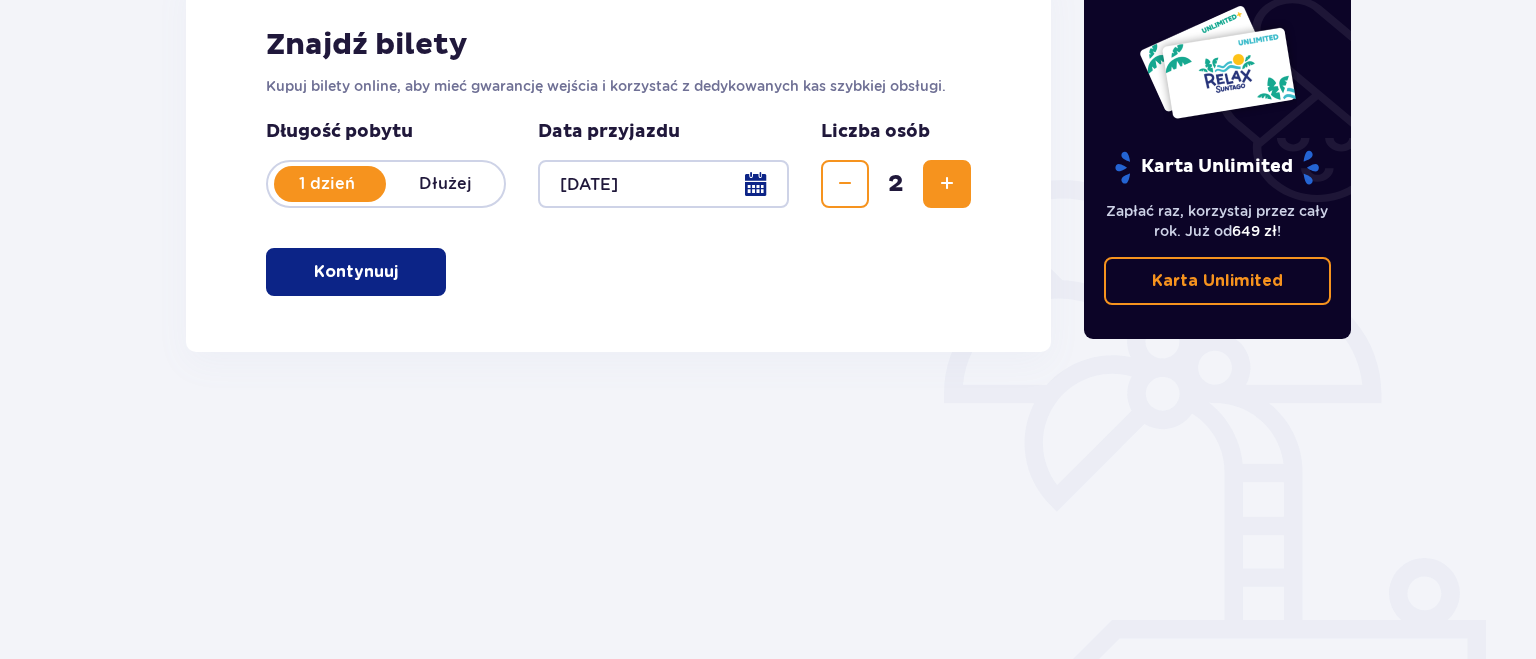 click on "Dłużej" at bounding box center [445, 184] 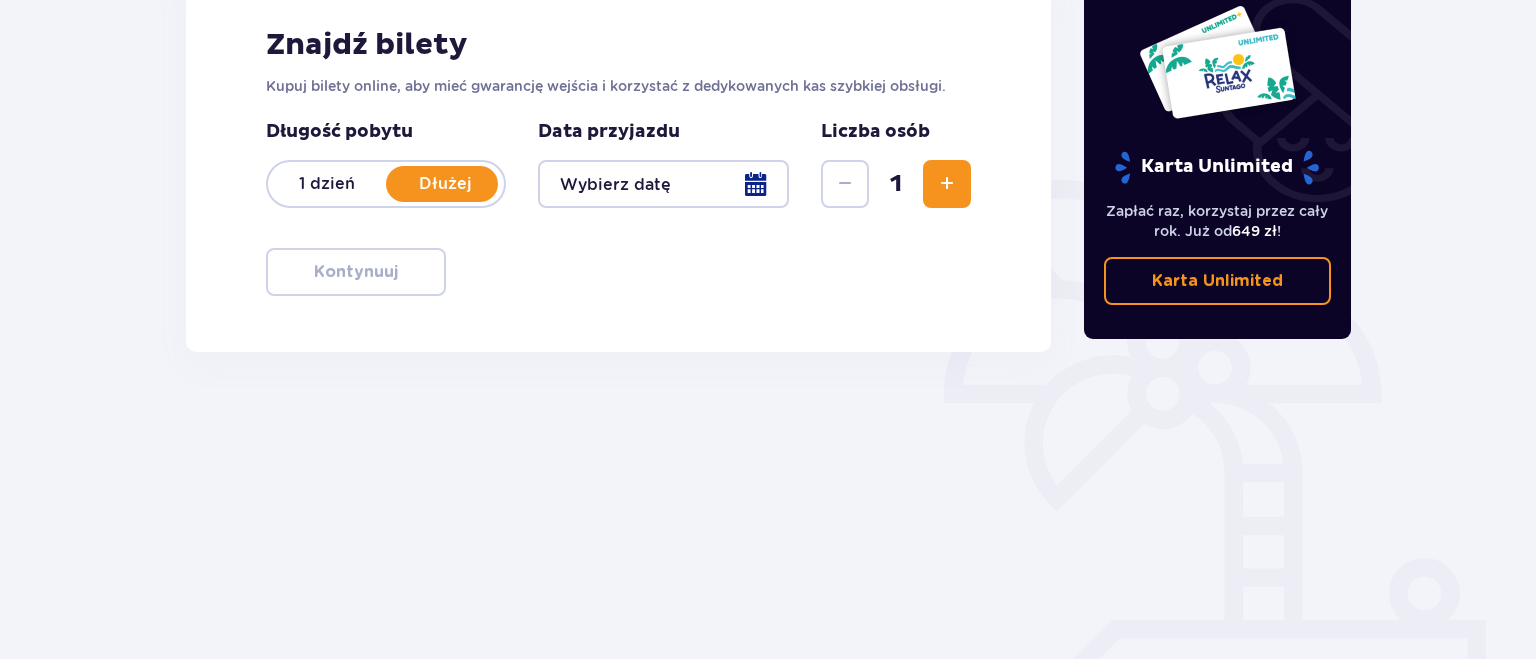 click at bounding box center (663, 184) 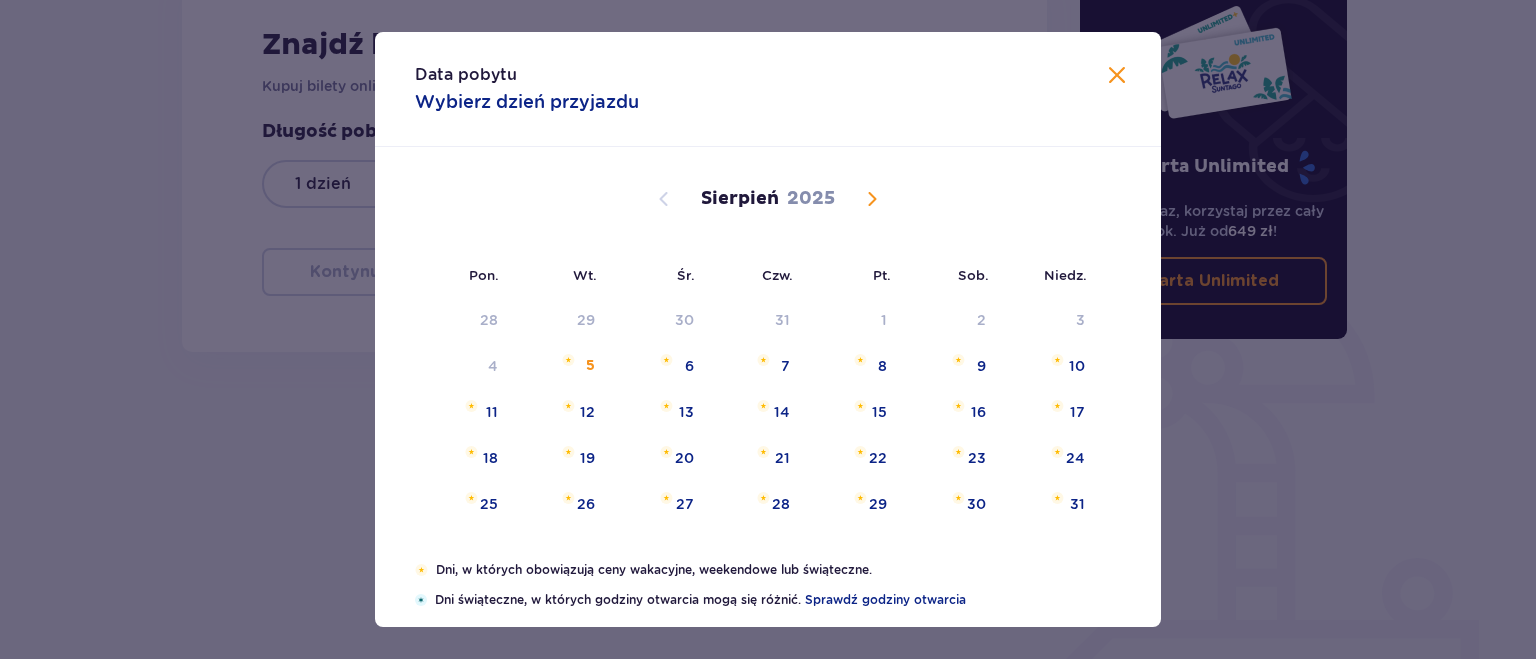 click at bounding box center [872, 199] 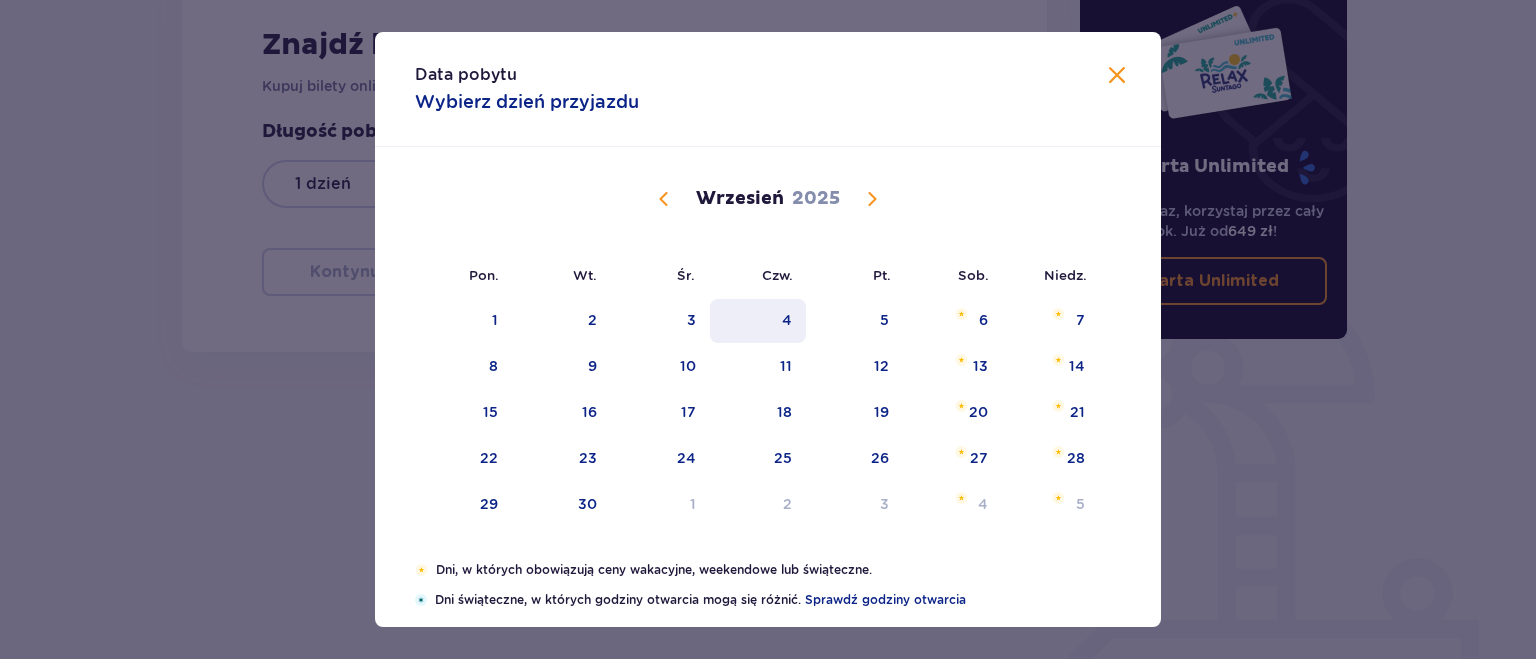 click on "4" at bounding box center [758, 321] 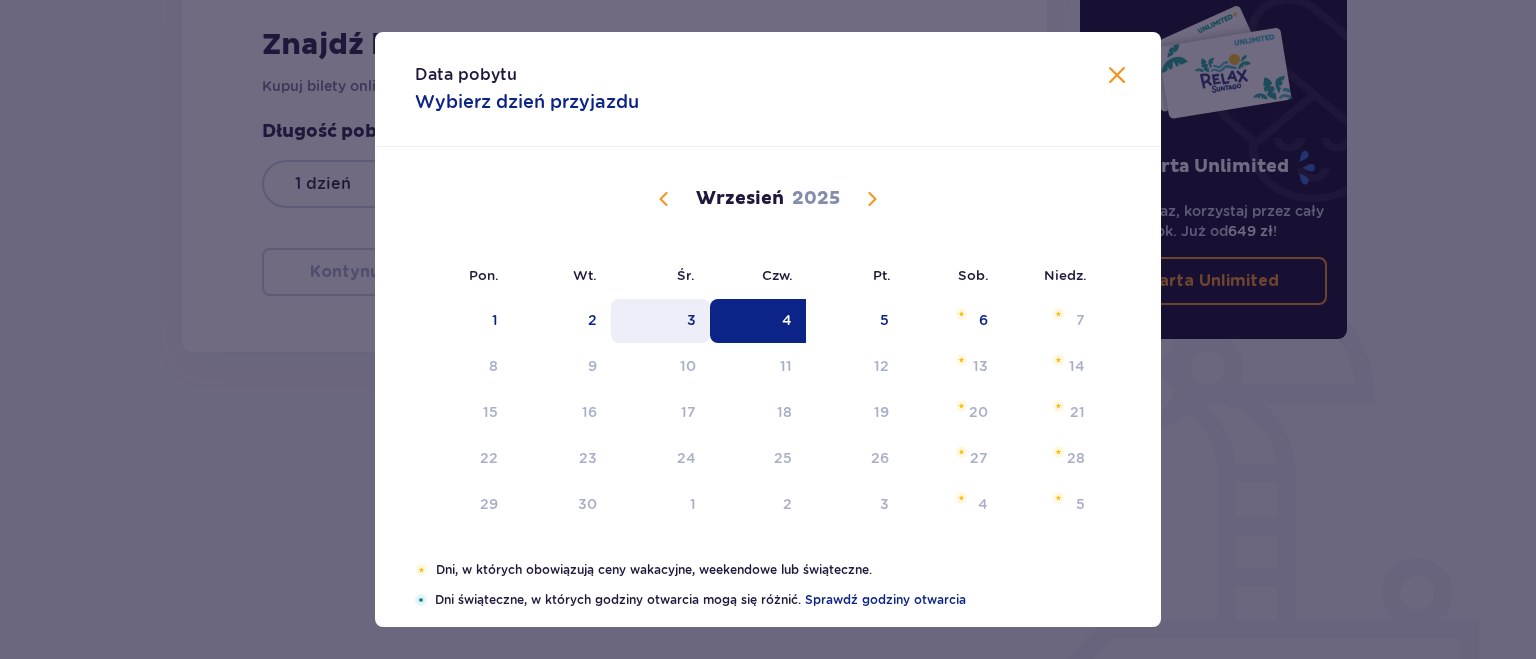 click on "3" at bounding box center [660, 321] 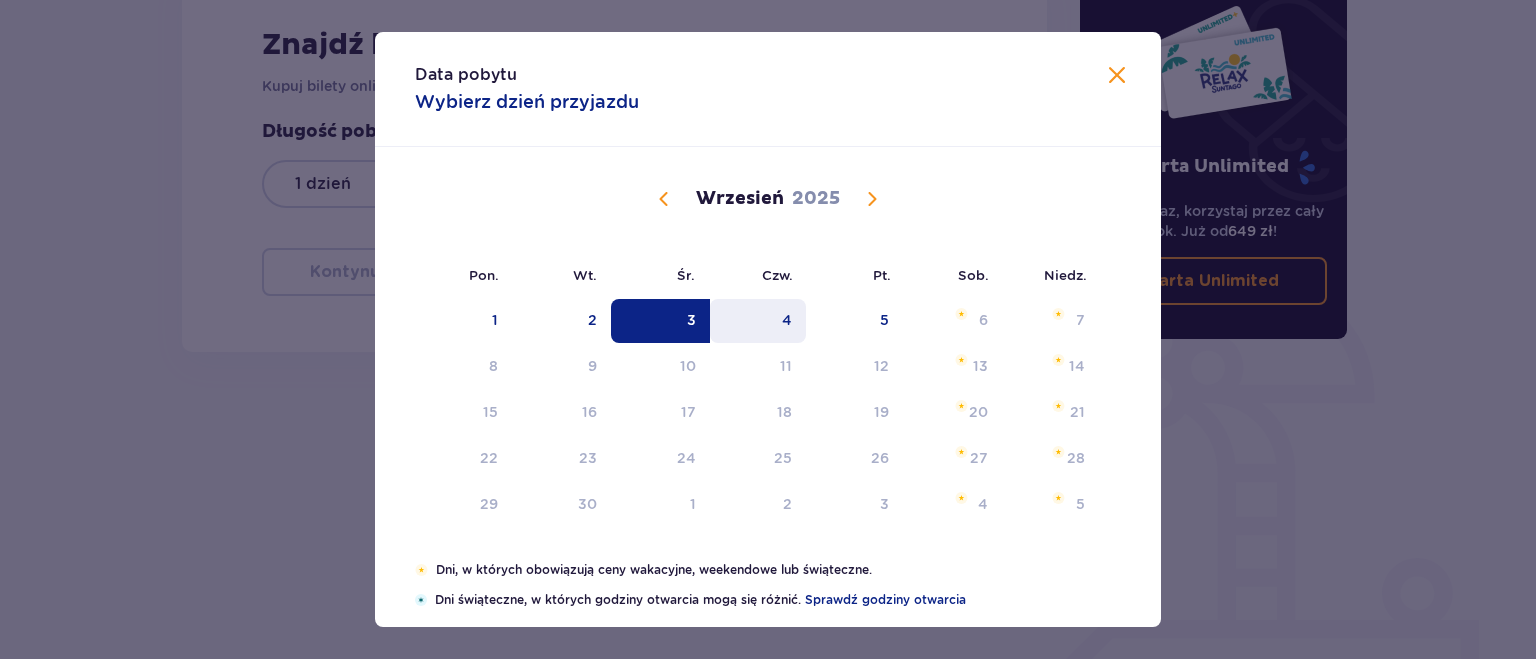 click on "4" at bounding box center [758, 321] 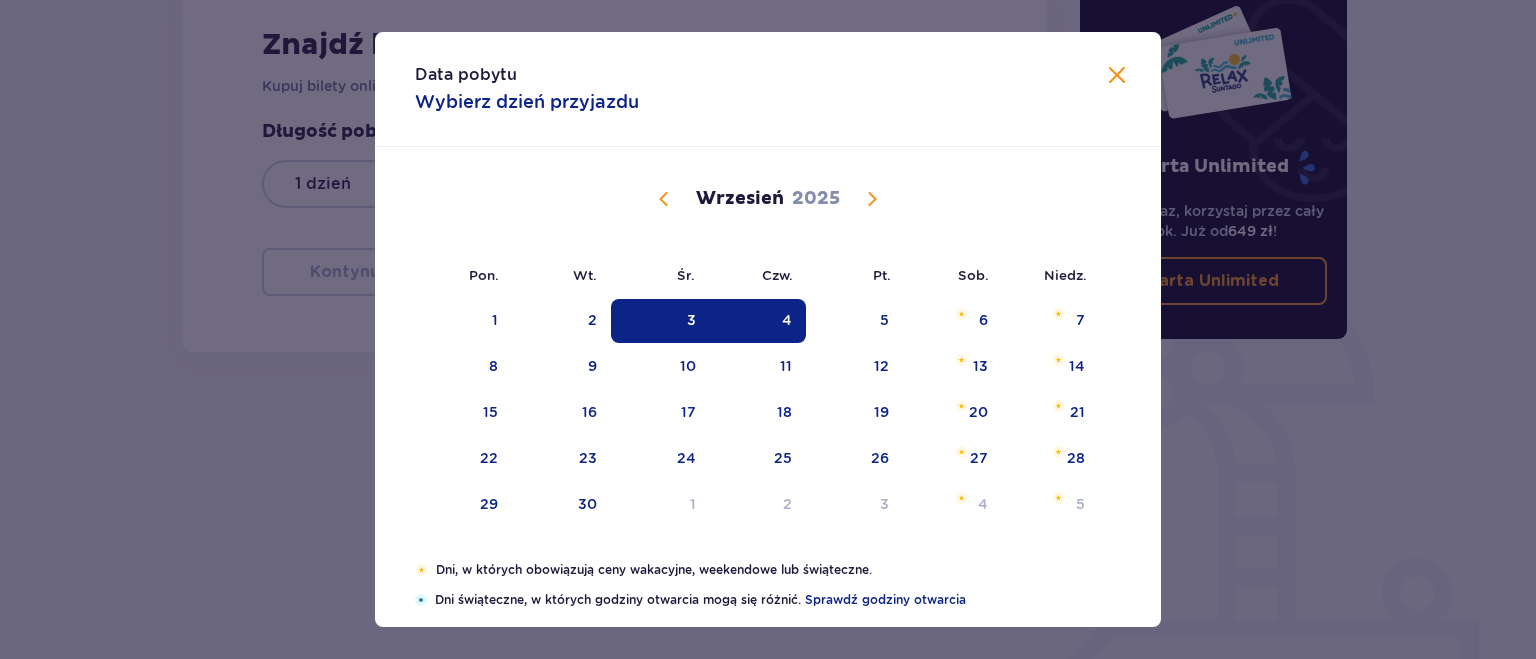 type on "[DATE] - [DATE]" 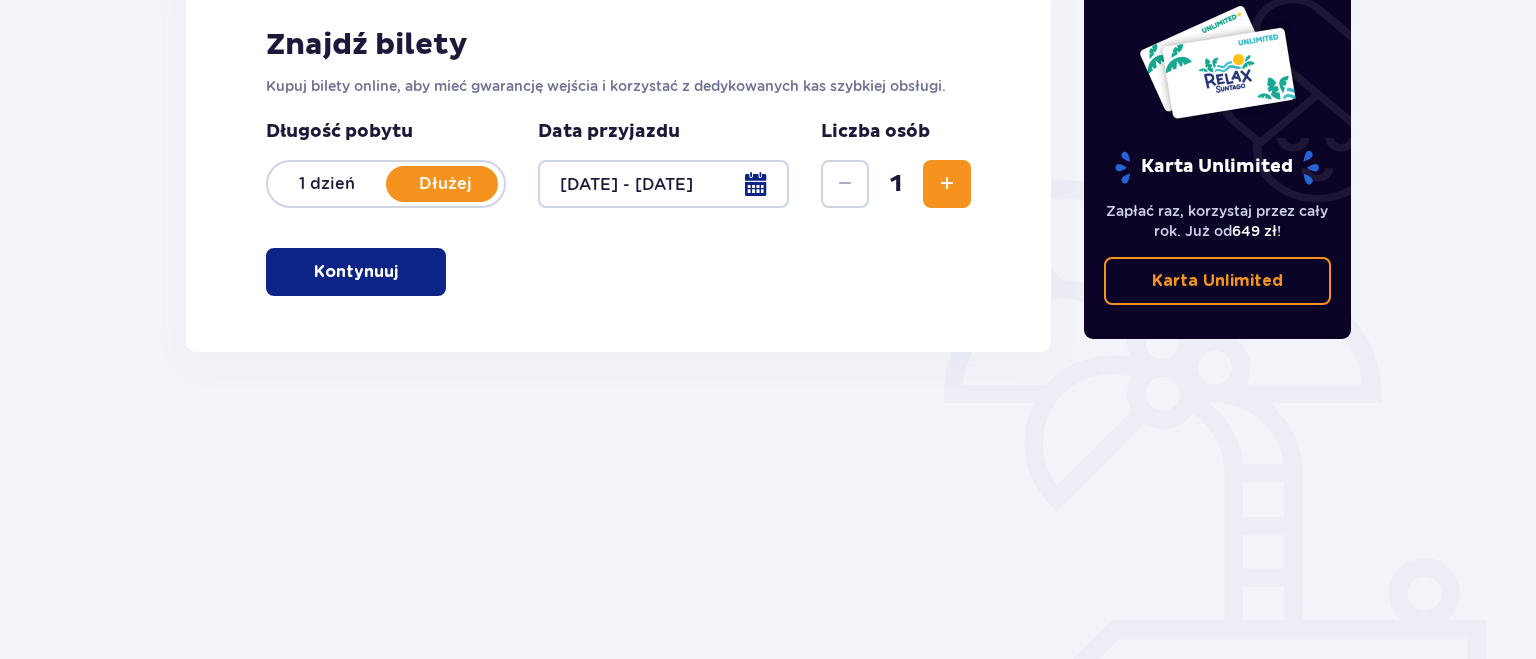 click at bounding box center [947, 184] 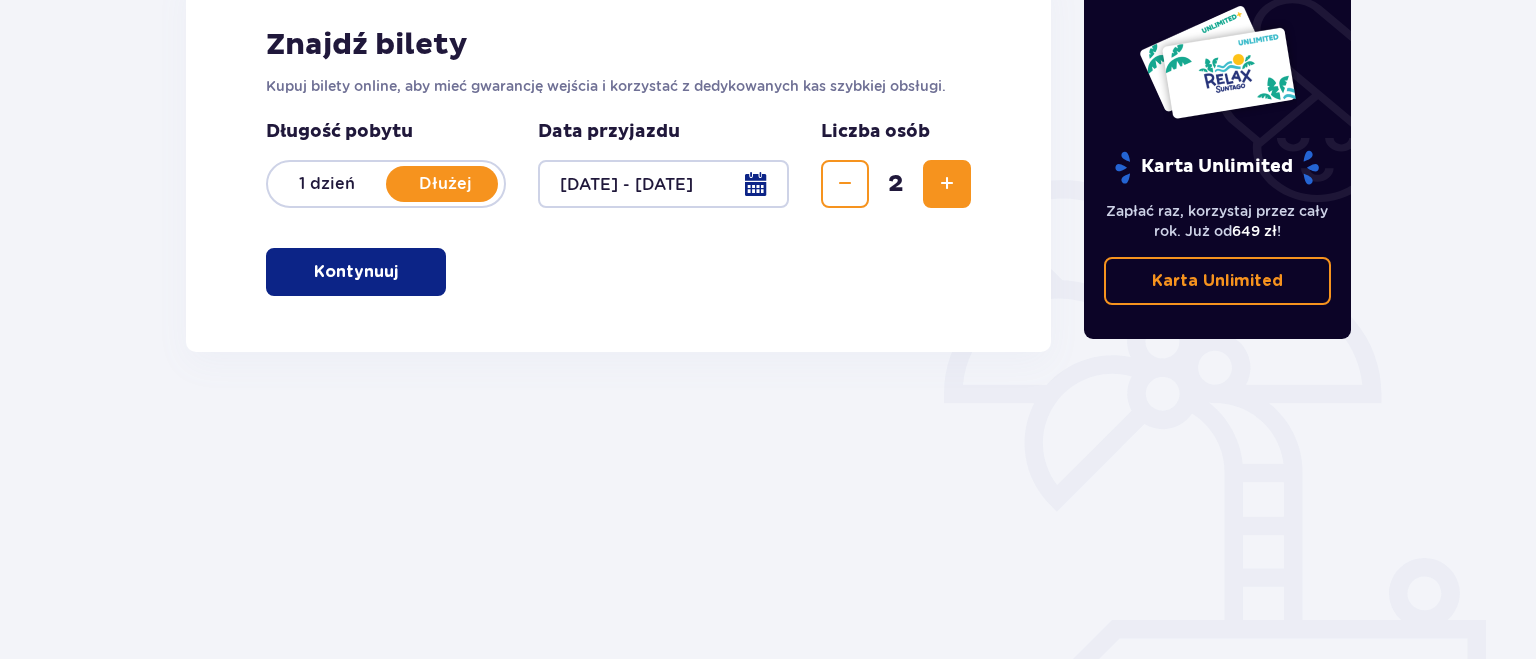 click on "Kontynuuj" at bounding box center (356, 272) 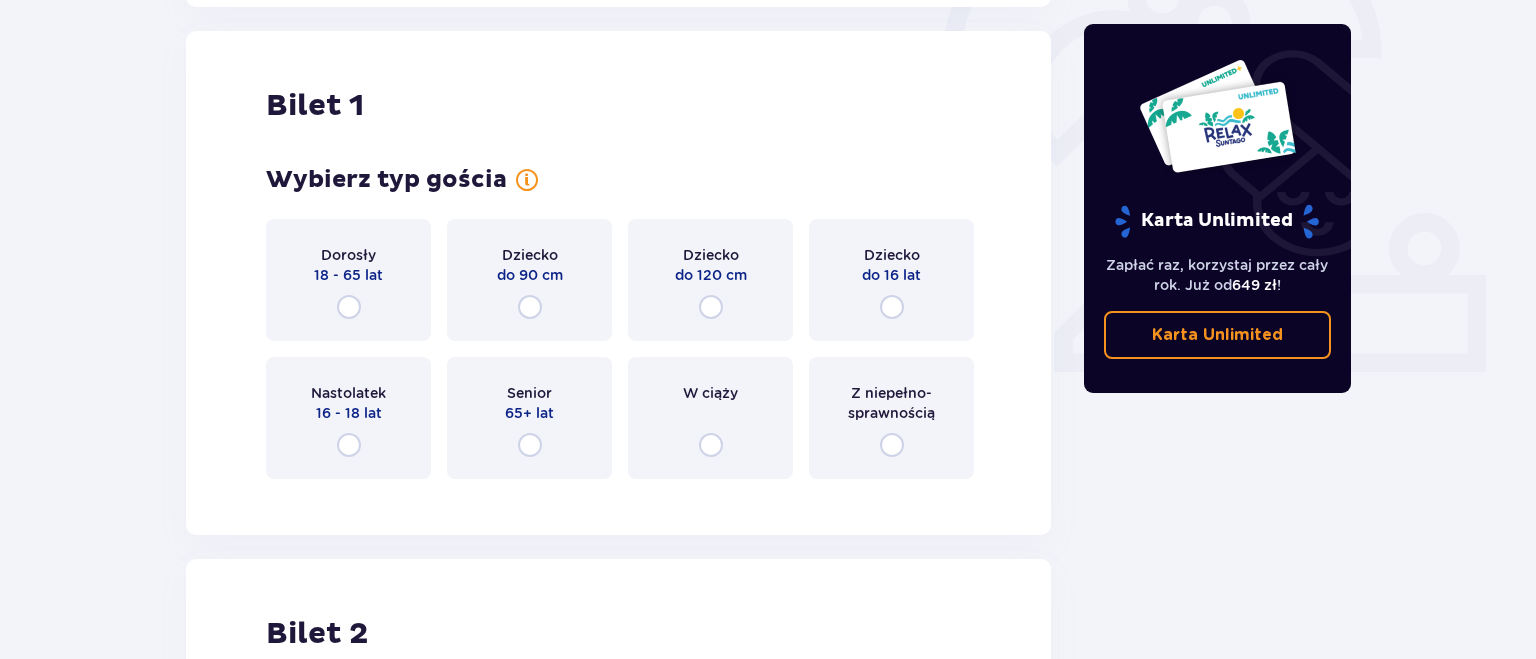 scroll, scrollTop: 668, scrollLeft: 0, axis: vertical 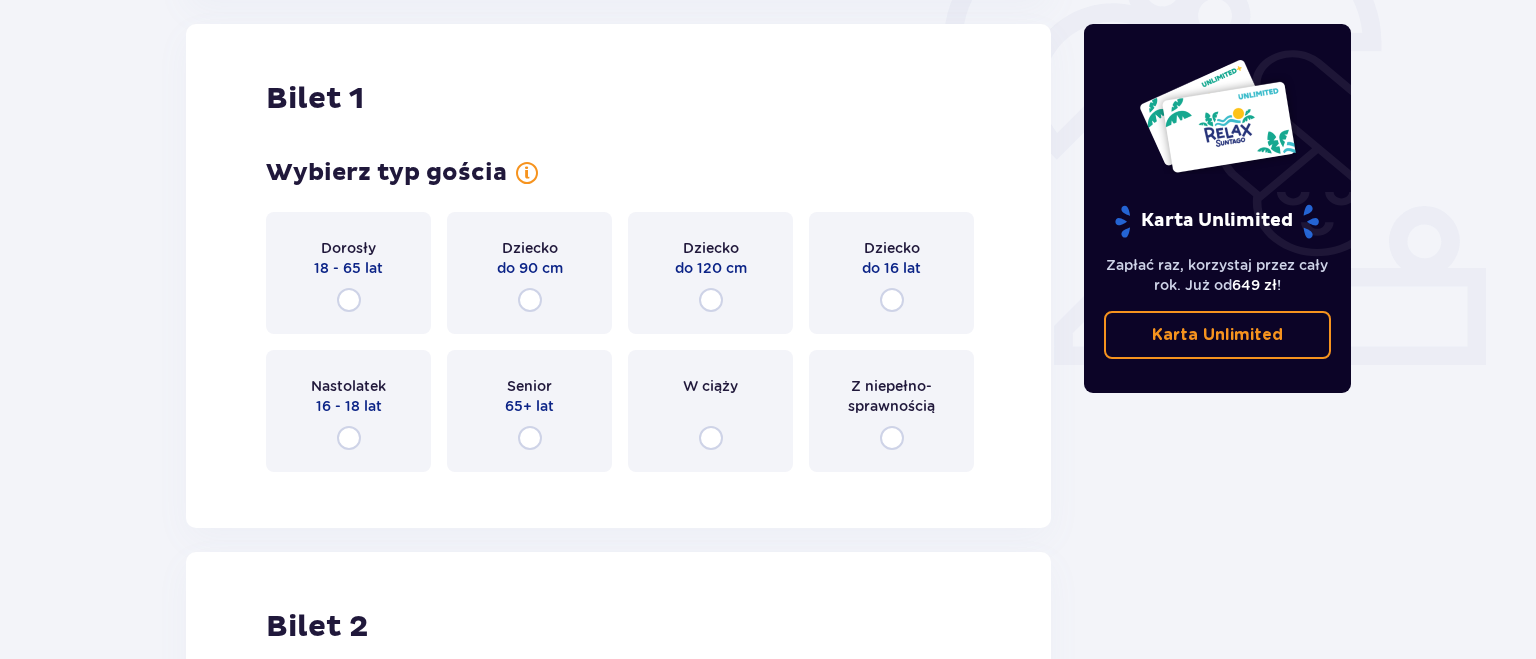 click on "Dorosły 18 - 65 lat" at bounding box center [348, 273] 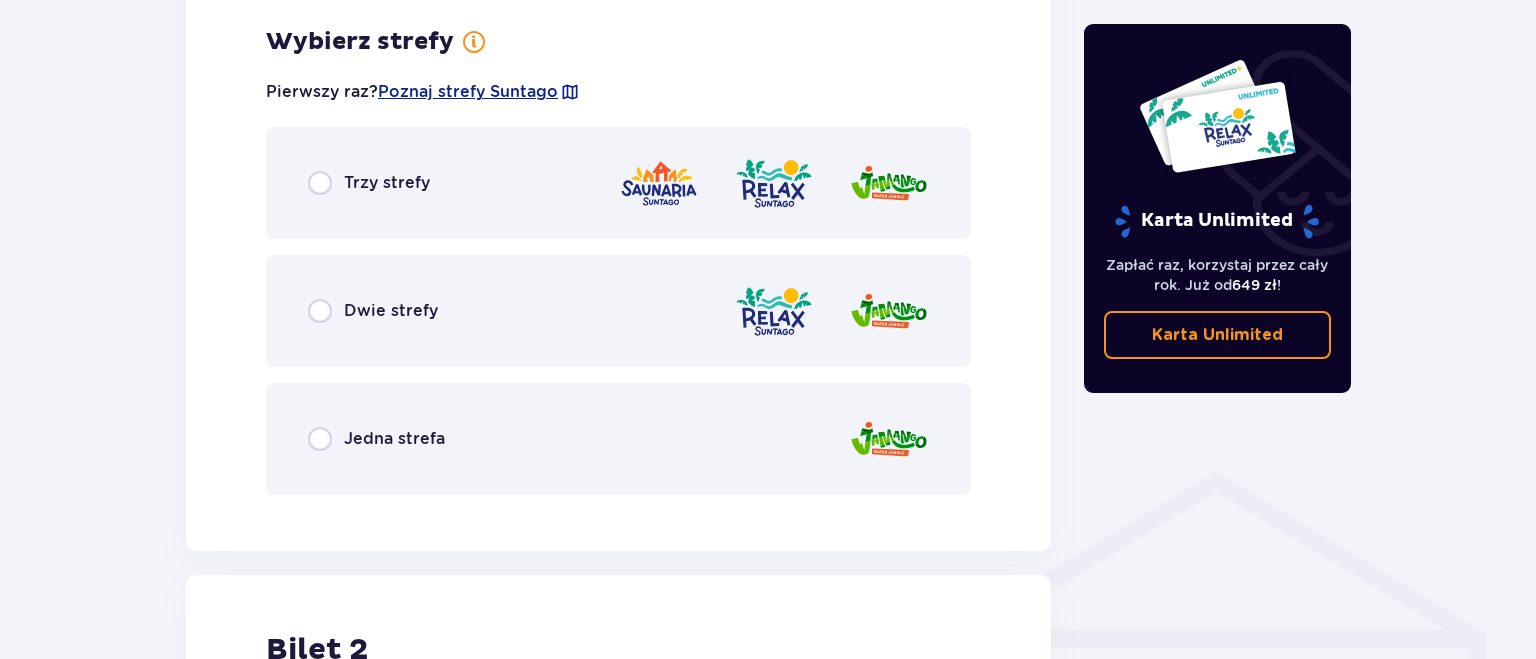 scroll, scrollTop: 1156, scrollLeft: 0, axis: vertical 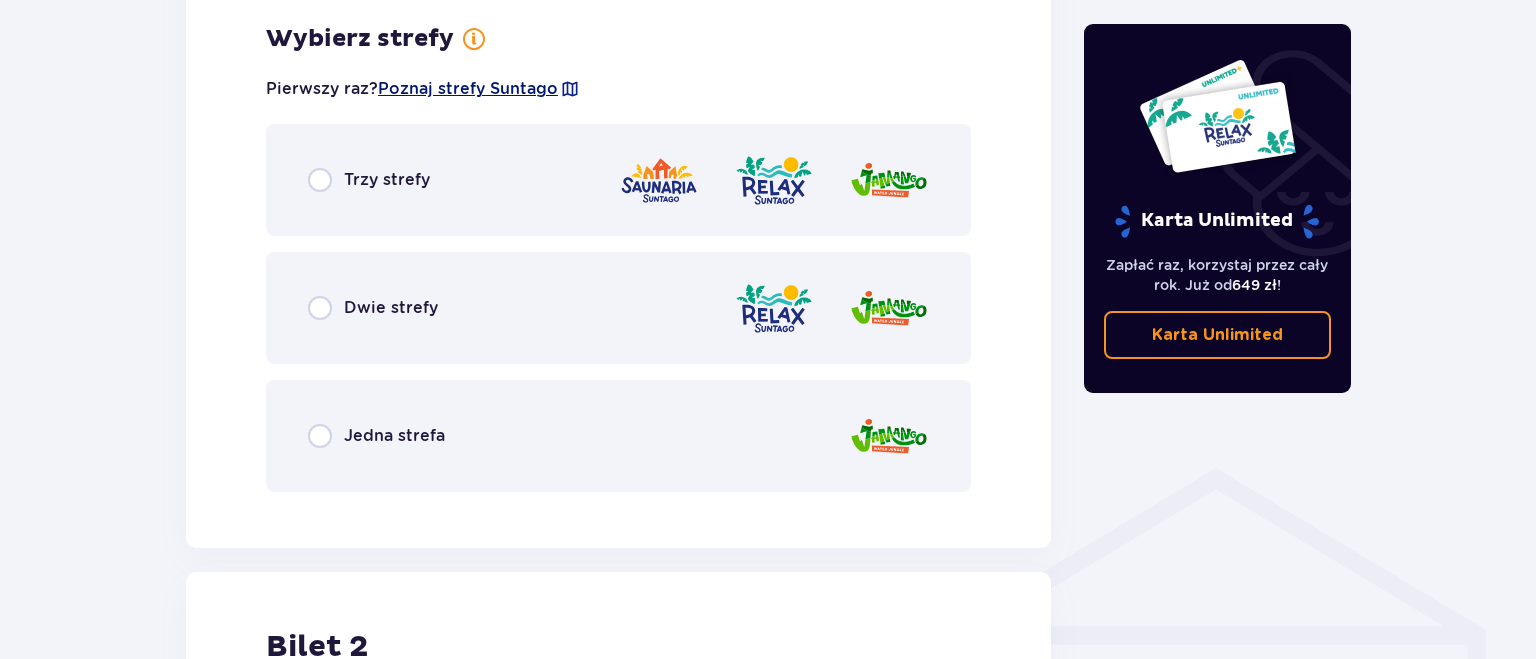 click on "Poznaj strefy Suntago" at bounding box center (468, 89) 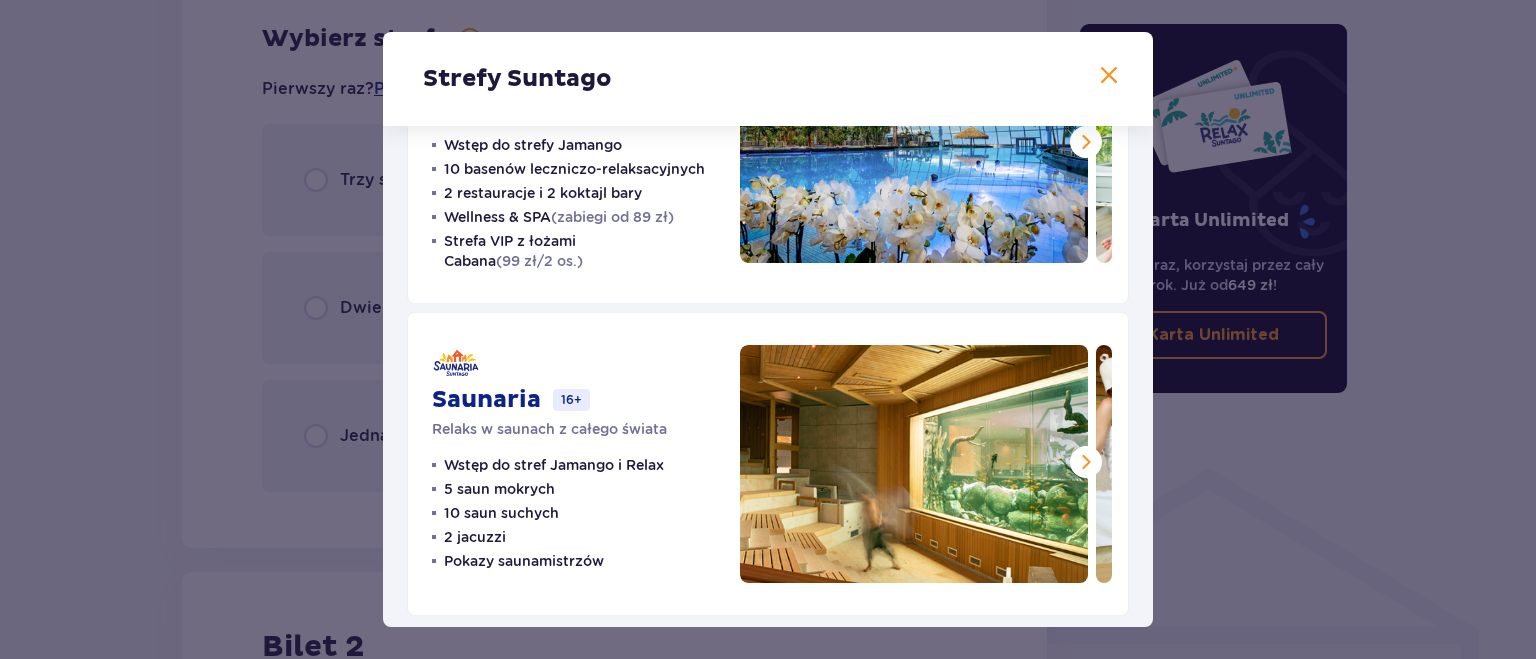 scroll, scrollTop: 489, scrollLeft: 0, axis: vertical 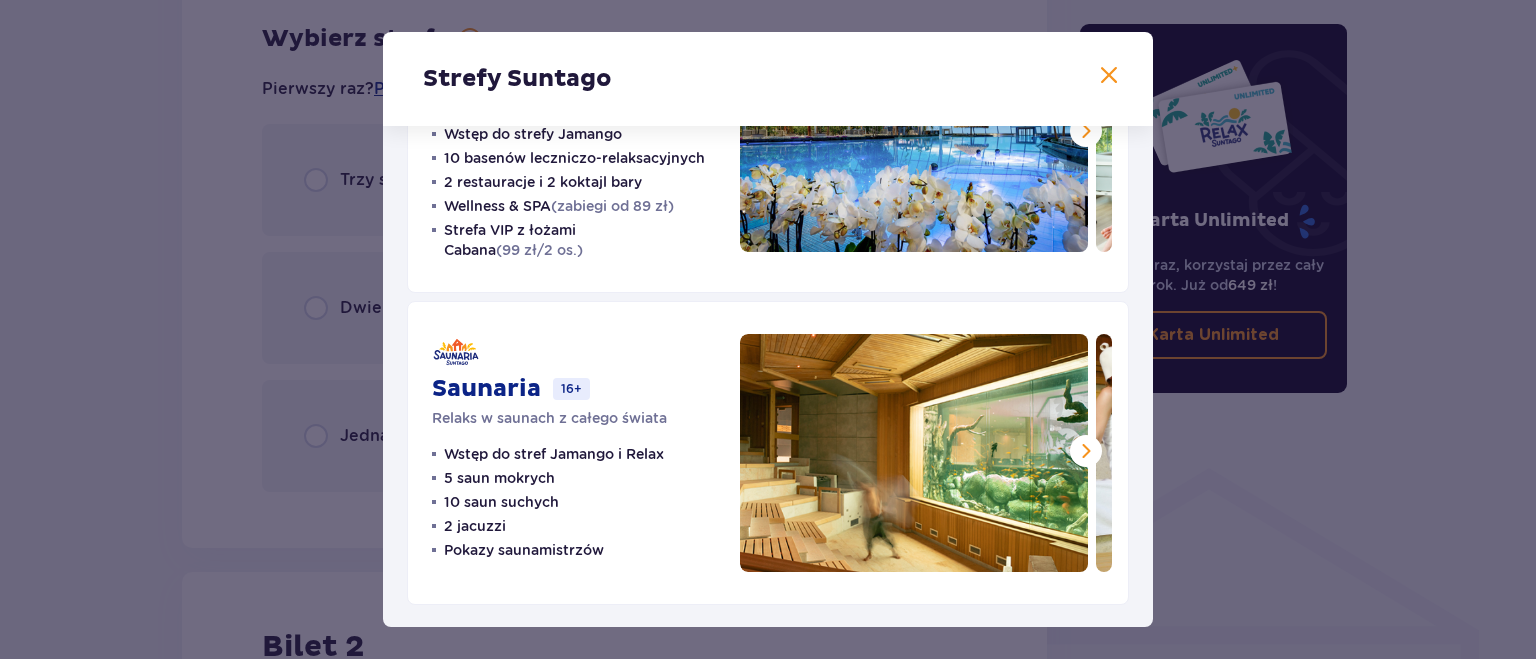 click on "Strefy Suntago Jamango Wodna rozrywka dla całej rodziny 35 zjeżdżalni 7 basenów 5 restauracji Surfing na sztucznej fali  (40 zł/h) Crocodile Island  (1200m² dodatkowej przestrzeni dla dzieci) Relax 16+ Odpoczynek i wyciszenie w tropikach Wstęp do strefy Jamango 10 basenów leczniczo-relaksacyjnych 2 restauracje i 2 koktajl bary Wellness & SPA  (zabiegi od 89 zł) Strefa VIP z łożami Cabana  (99 zł/2 os.) Saunaria 16+ Relaks w saunach z całego świata Wstęp do stref Jamango i Relax 5 saun mokrych 10 saun suchych 2 jacuzzi Pokazy saunamistrzów" at bounding box center [768, 329] 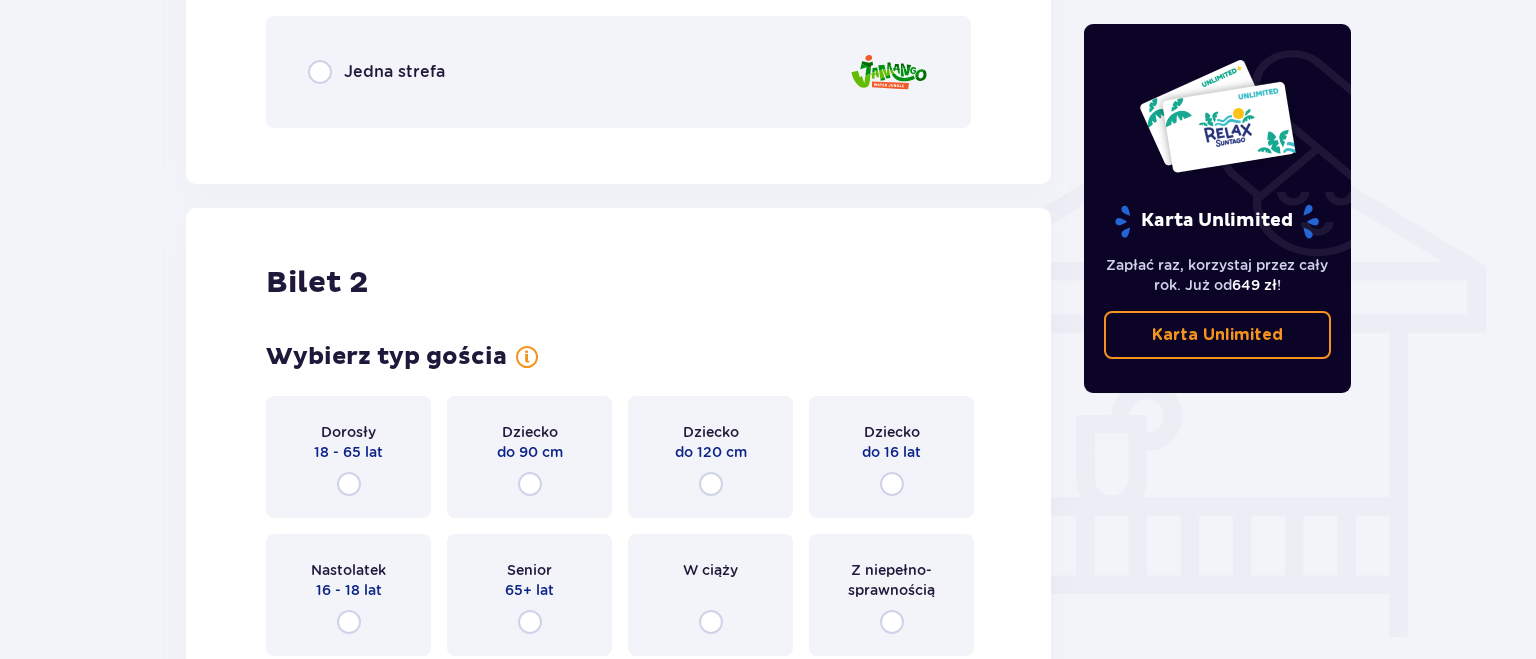 scroll, scrollTop: 1724, scrollLeft: 0, axis: vertical 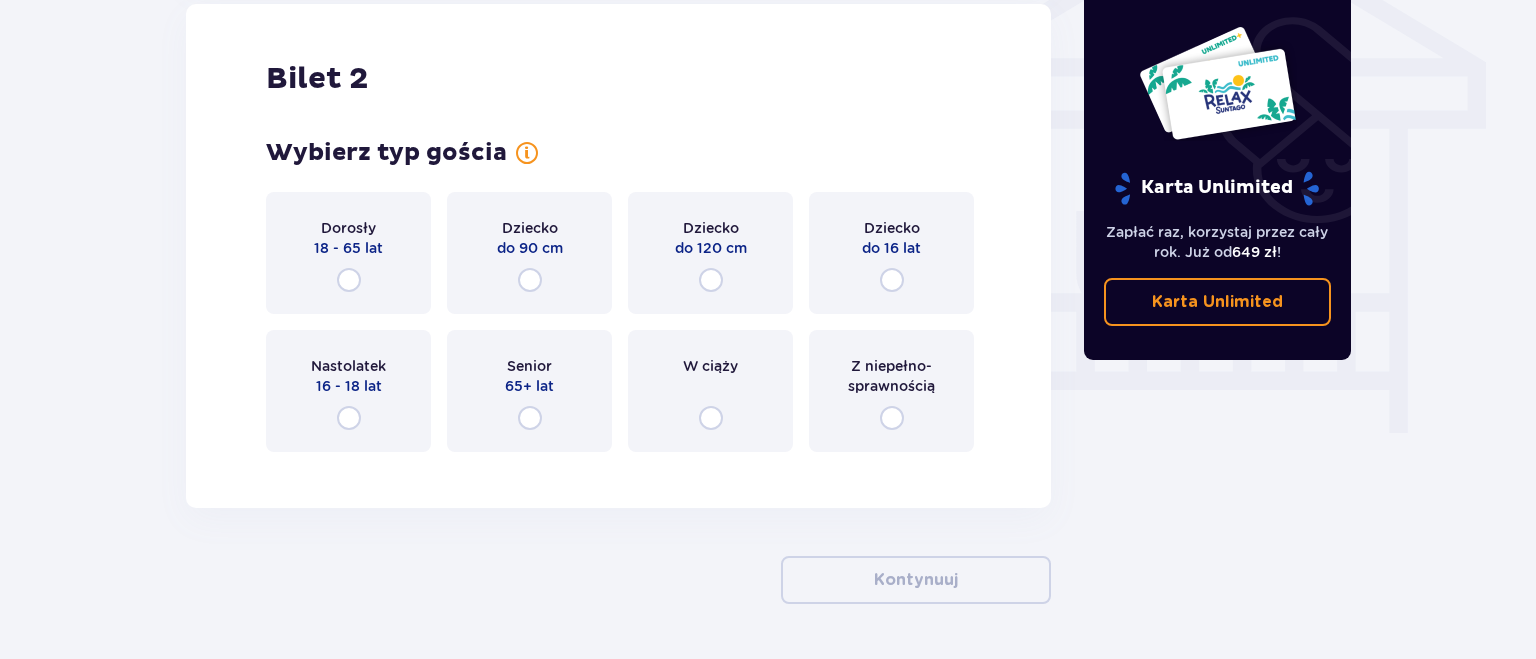 click on "Dorosły 18 - 65 lat" at bounding box center [348, 253] 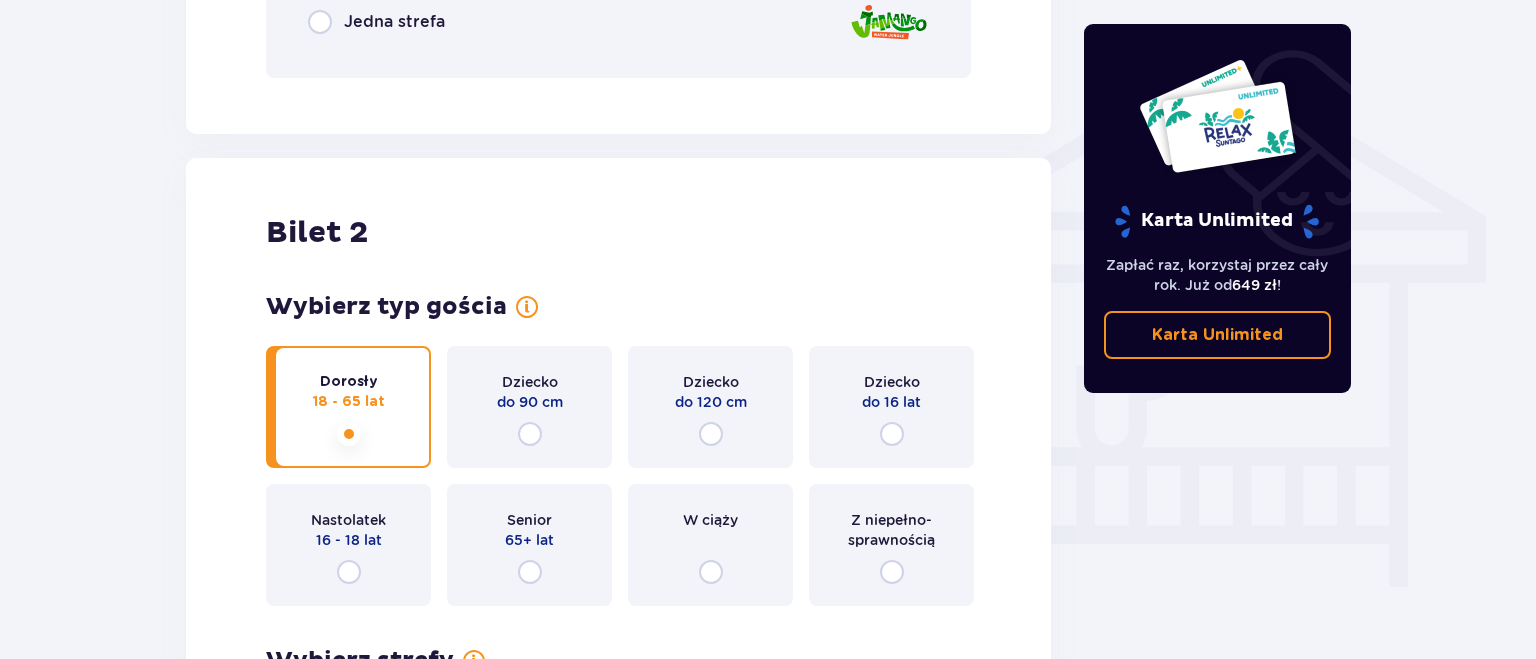 scroll, scrollTop: 1257, scrollLeft: 0, axis: vertical 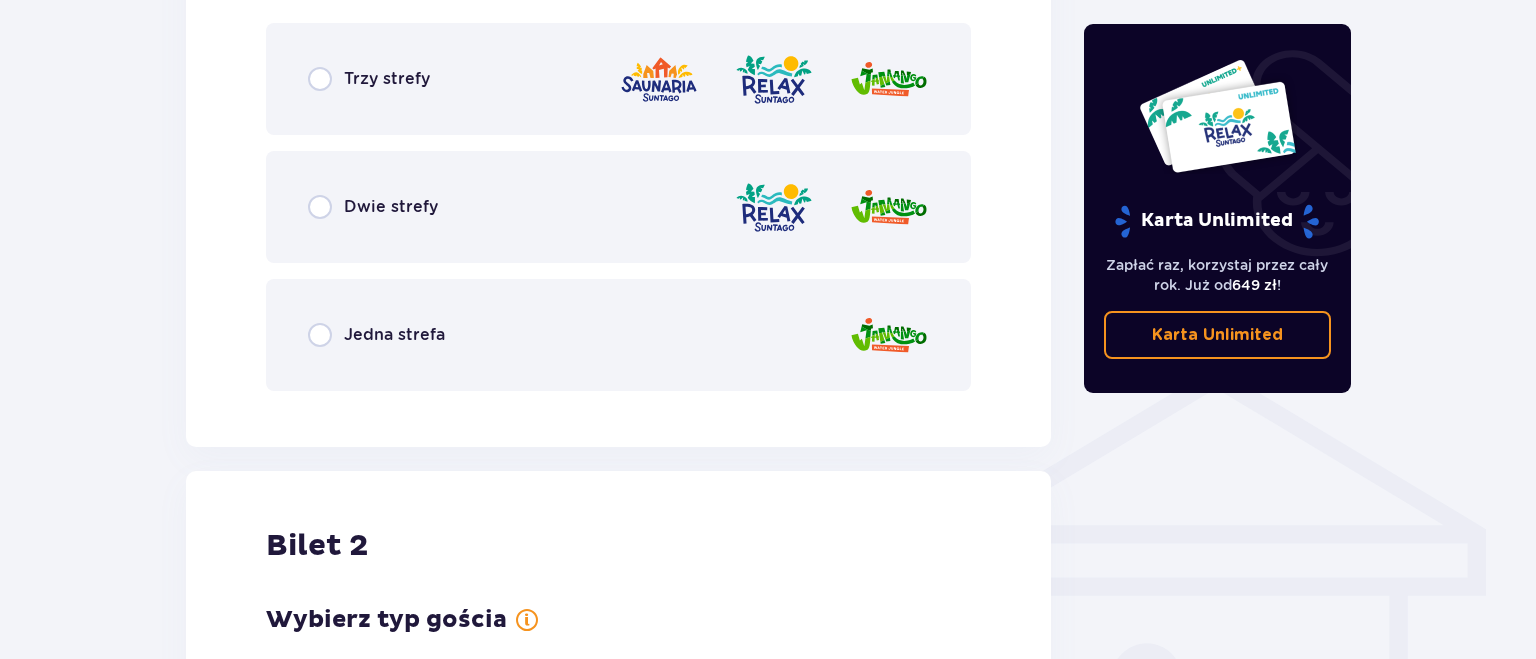 click on "Dwie strefy" at bounding box center (391, 207) 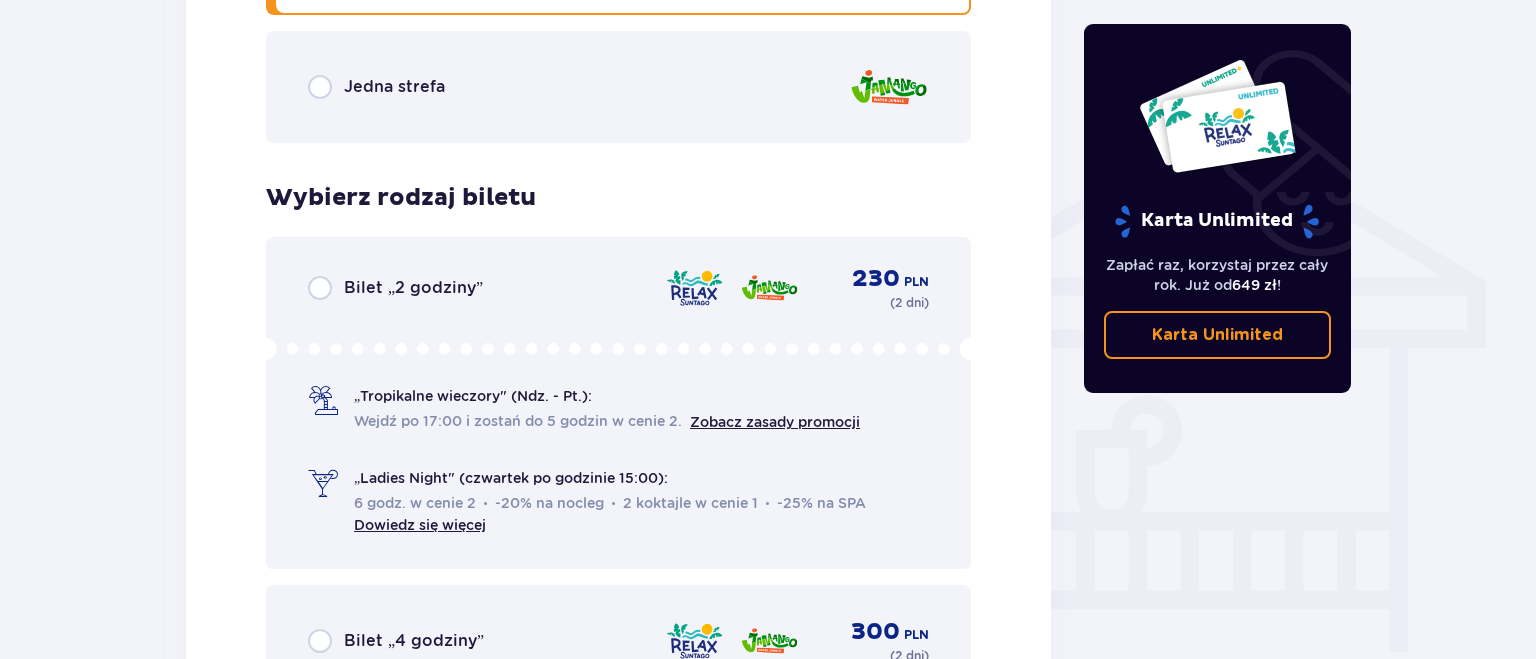 scroll, scrollTop: 1452, scrollLeft: 0, axis: vertical 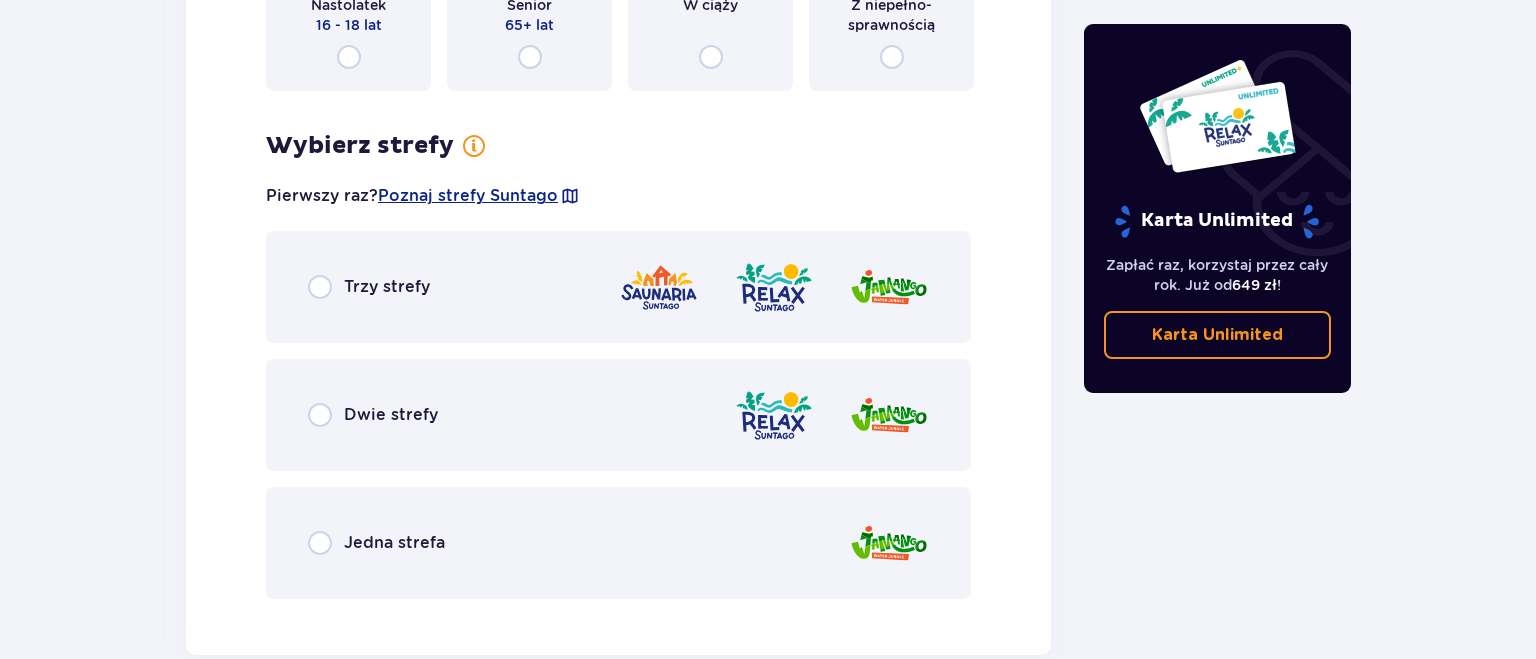 click on "Jedna strefa" at bounding box center (618, 543) 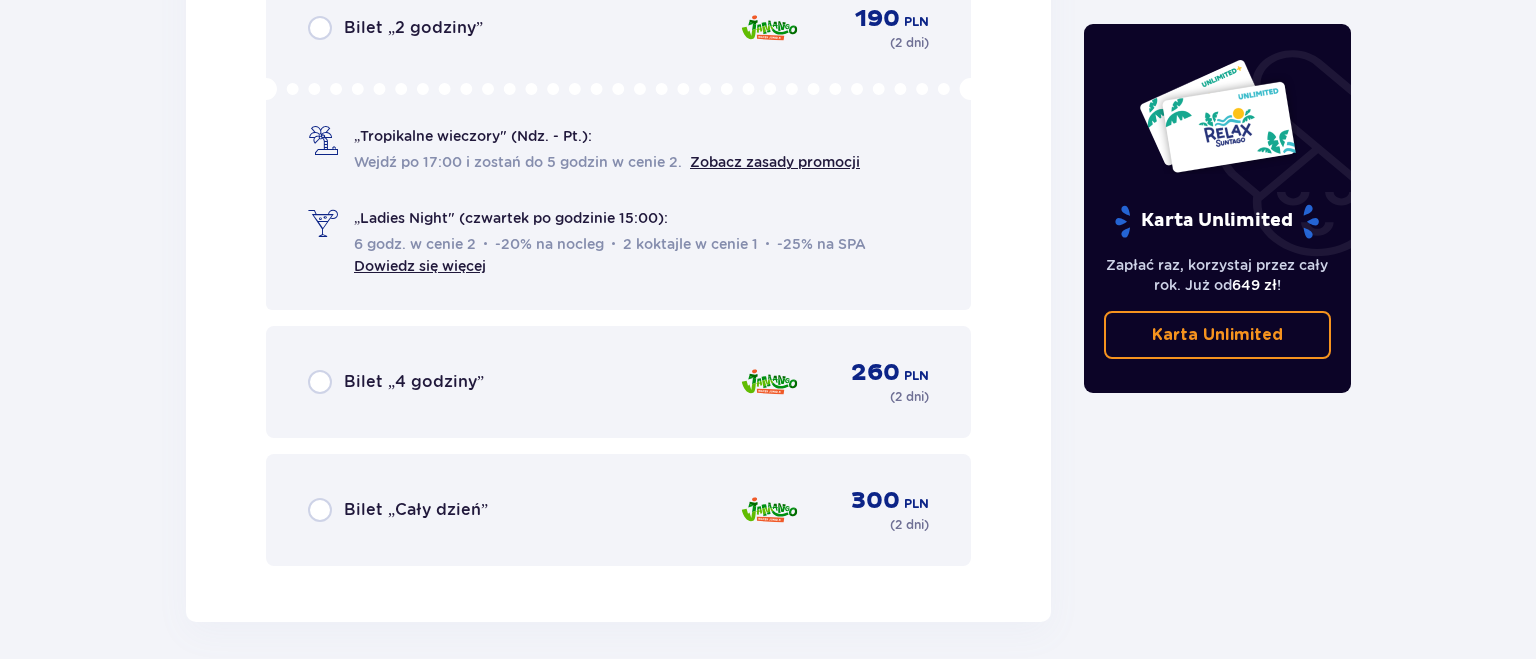 scroll, scrollTop: 3487, scrollLeft: 0, axis: vertical 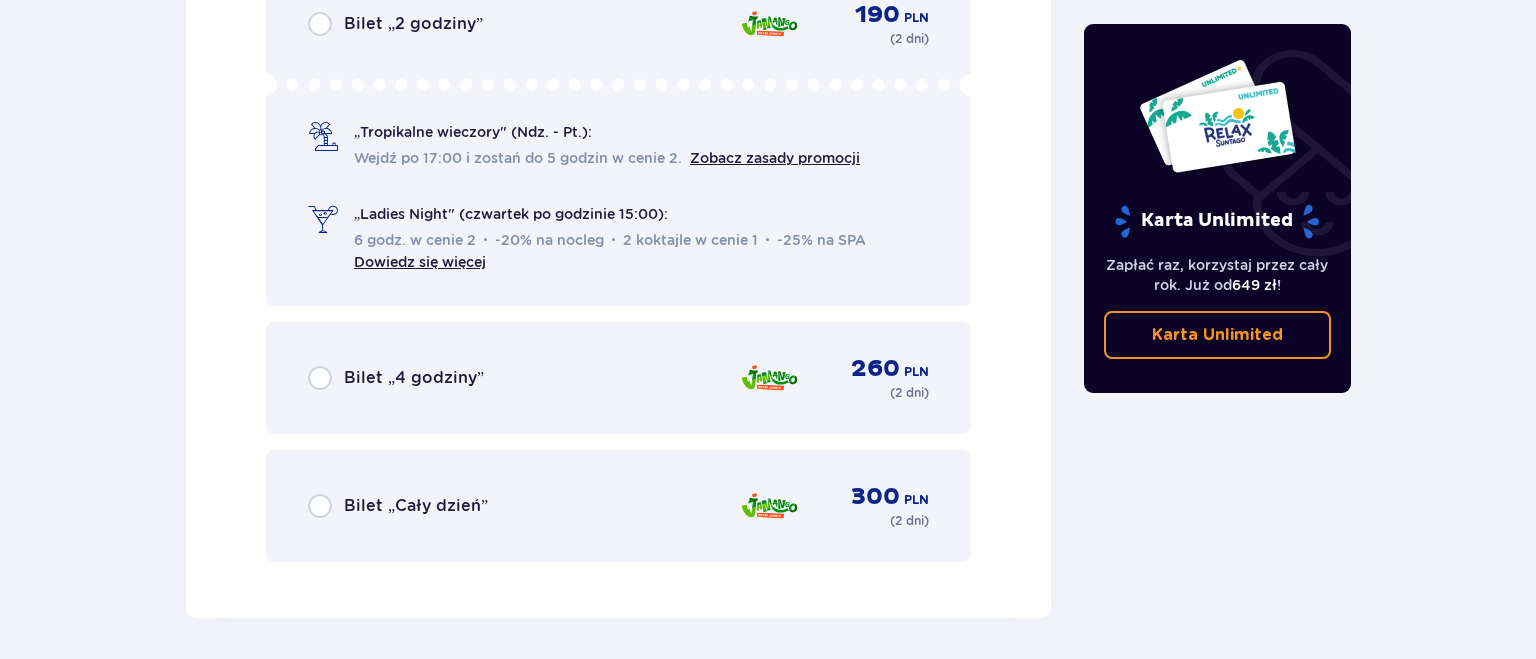 click on "Bilet „Cały dzień” [PRICE] PLN ( [NUMBER] dni )" at bounding box center (618, 506) 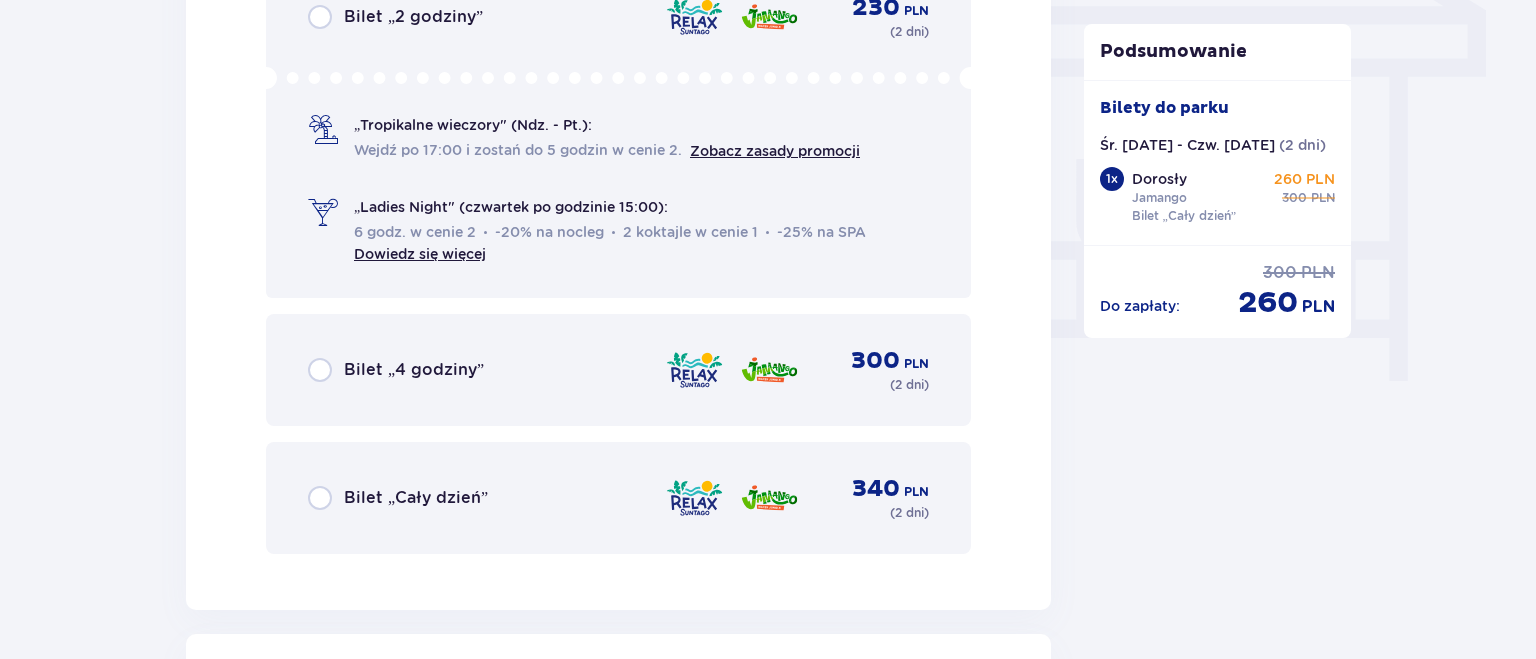 scroll, scrollTop: 1829, scrollLeft: 0, axis: vertical 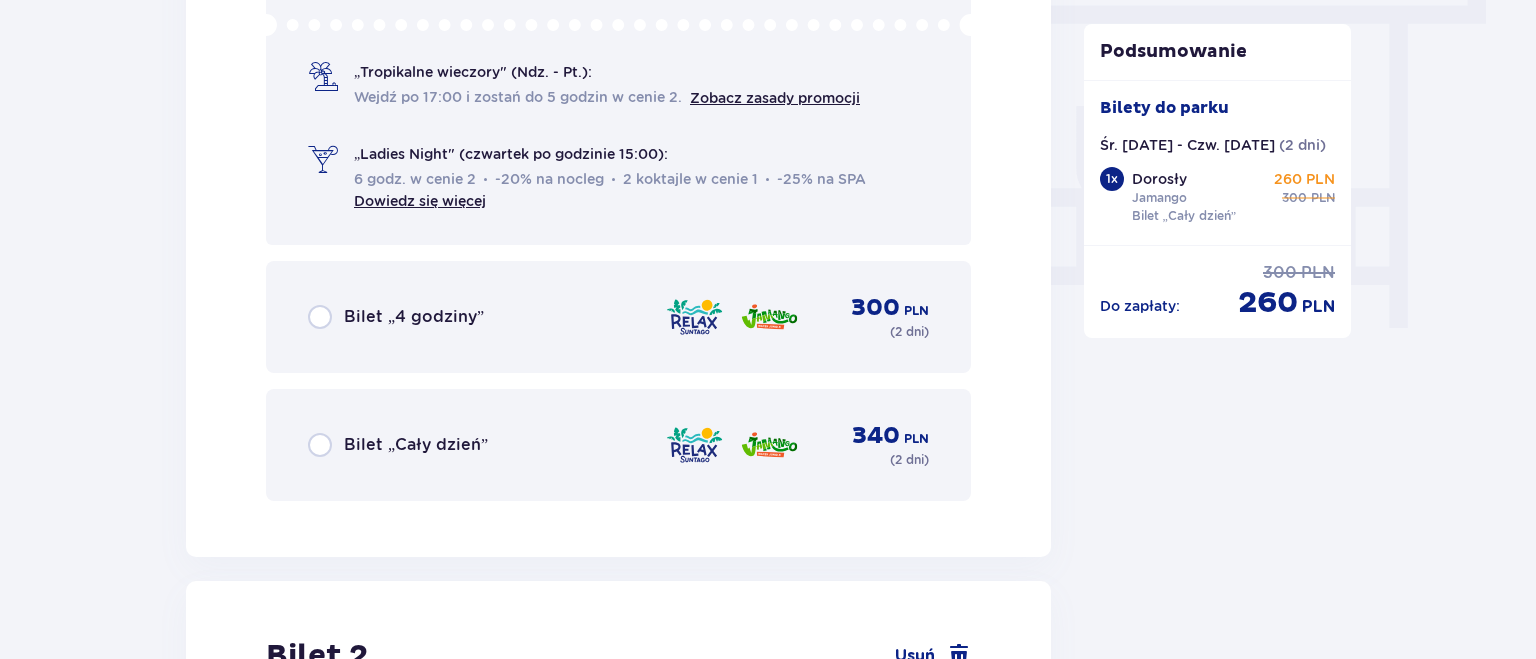 click on "Bilet „Cały dzień” [PRICE] PLN ( [NUMBER] dni )" at bounding box center (618, 445) 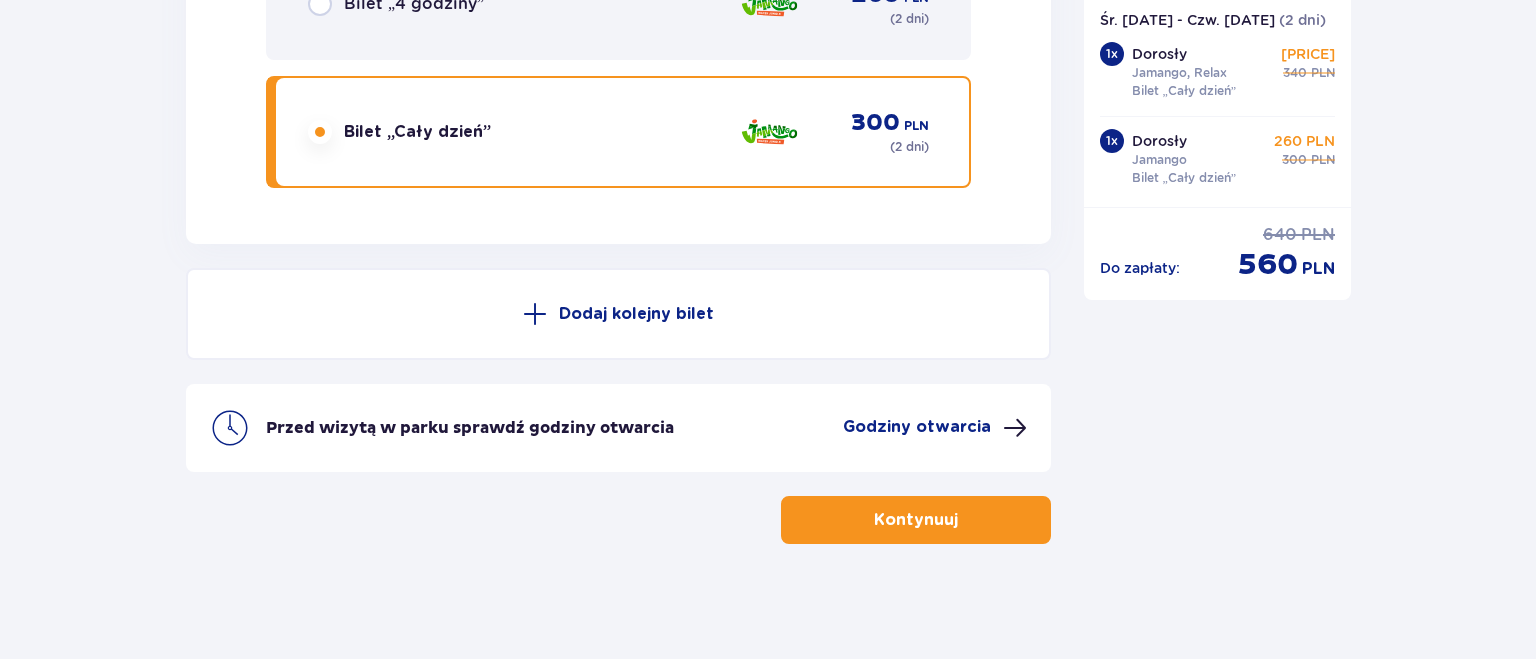 scroll, scrollTop: 3863, scrollLeft: 0, axis: vertical 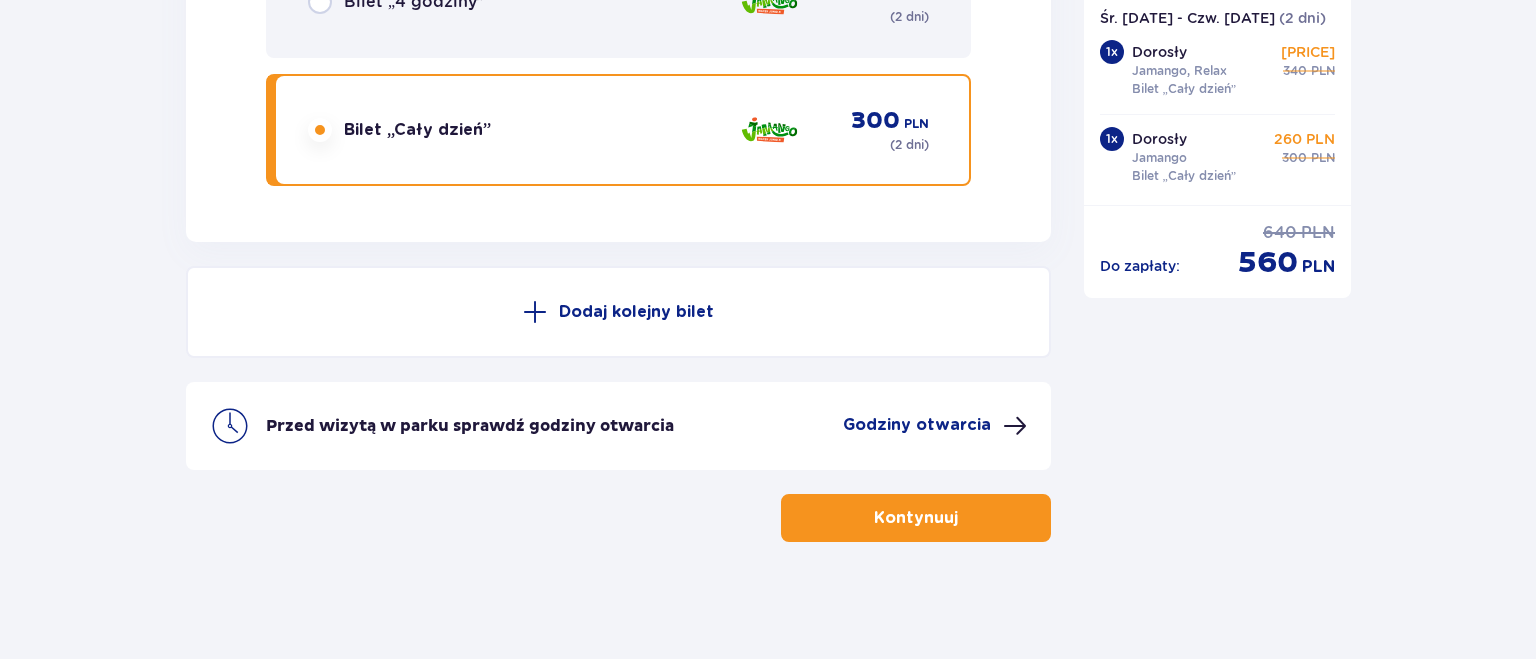 click on "Przed wizytą w parku sprawdź godziny otwarcia Godziny otwarcia" at bounding box center [618, 426] 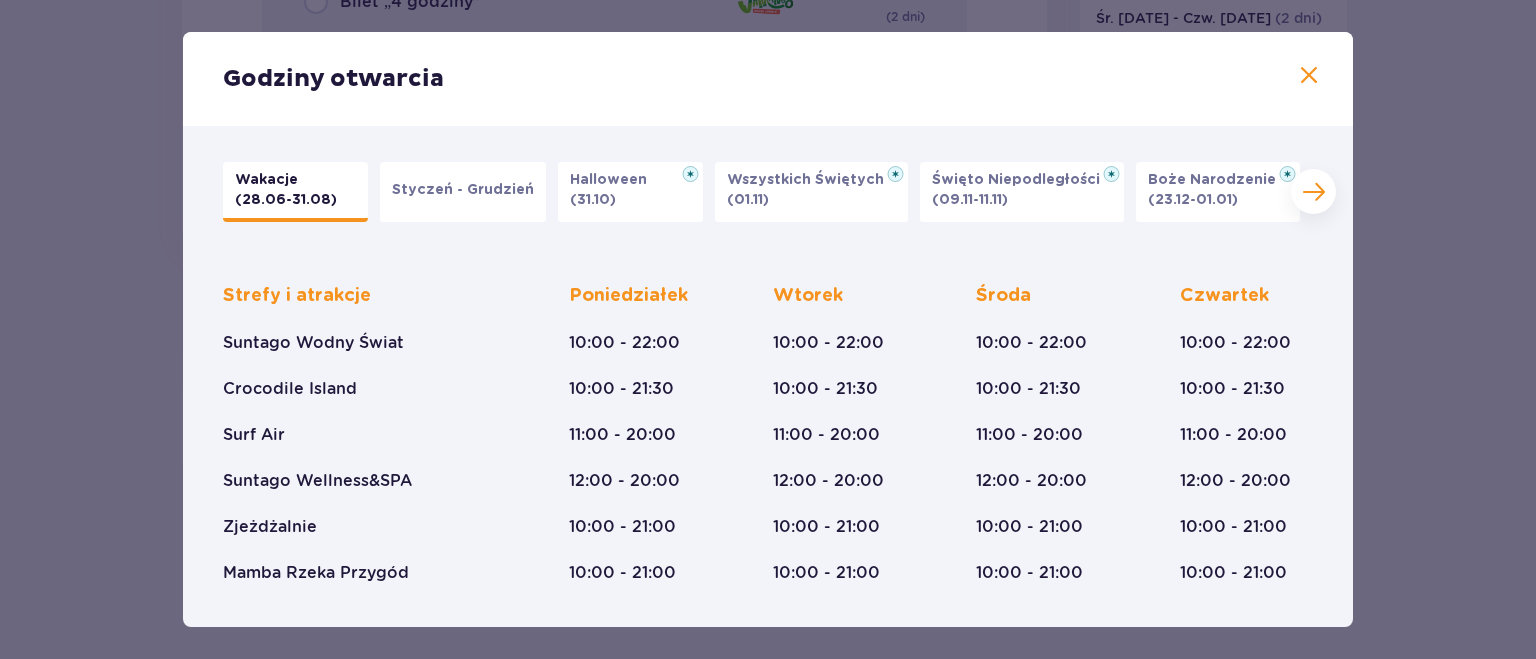 click on "Styczeń - Grudzień" at bounding box center [463, 190] 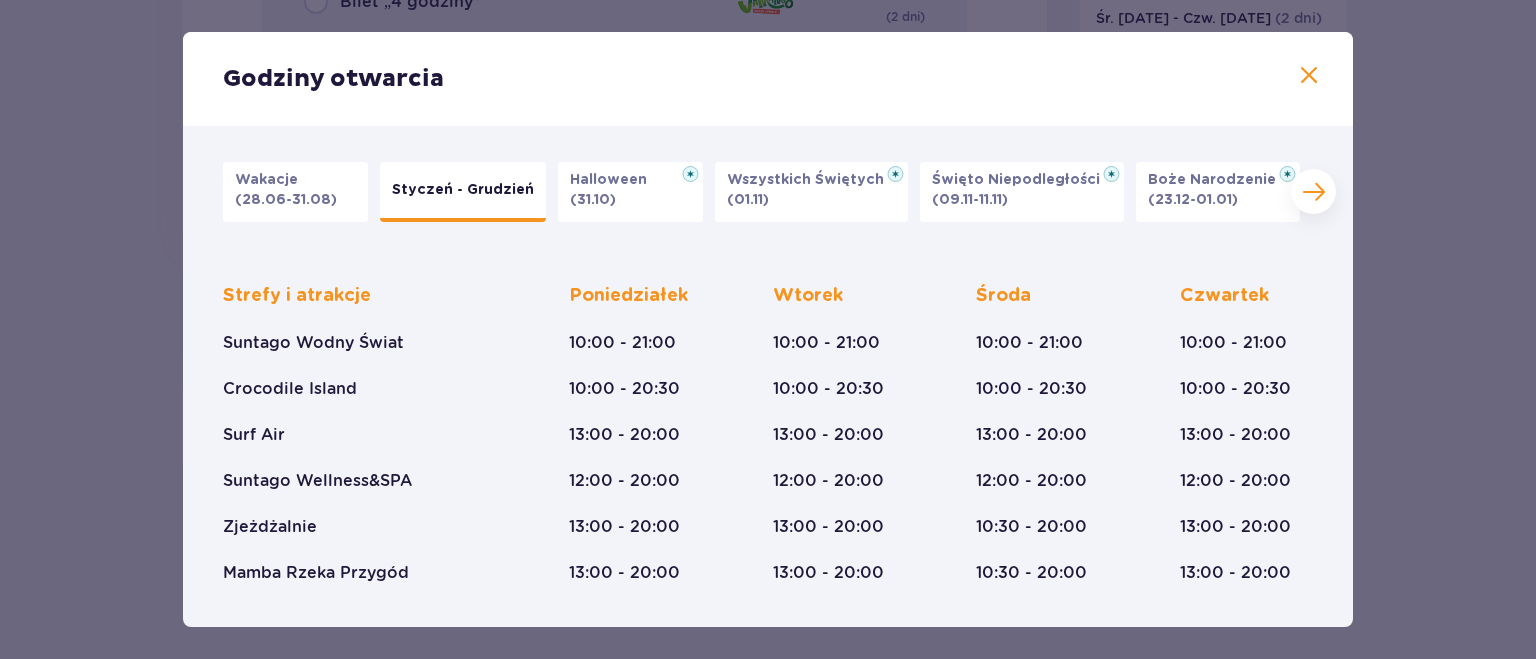 click on "Wakacje  ([DATE]-[DATE])" at bounding box center (295, 192) 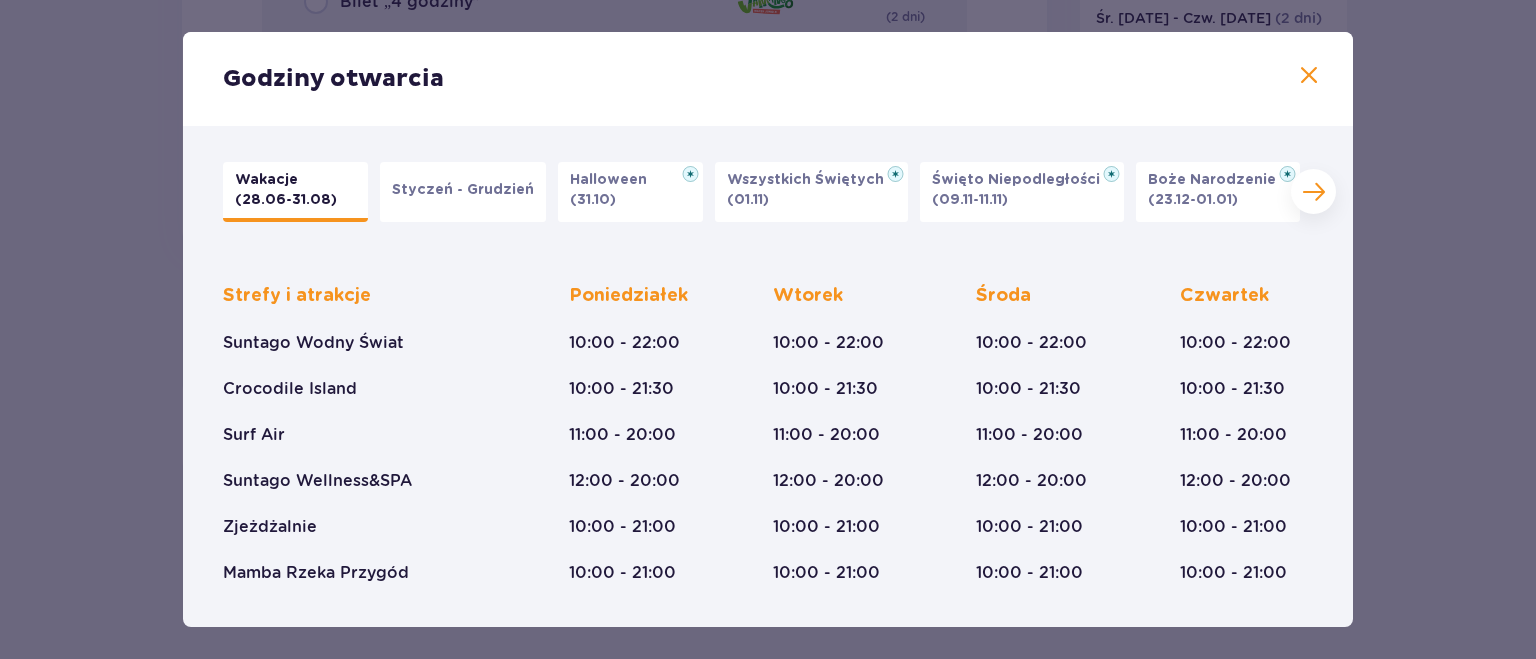 click on "Styczeń - Grudzień" at bounding box center (463, 190) 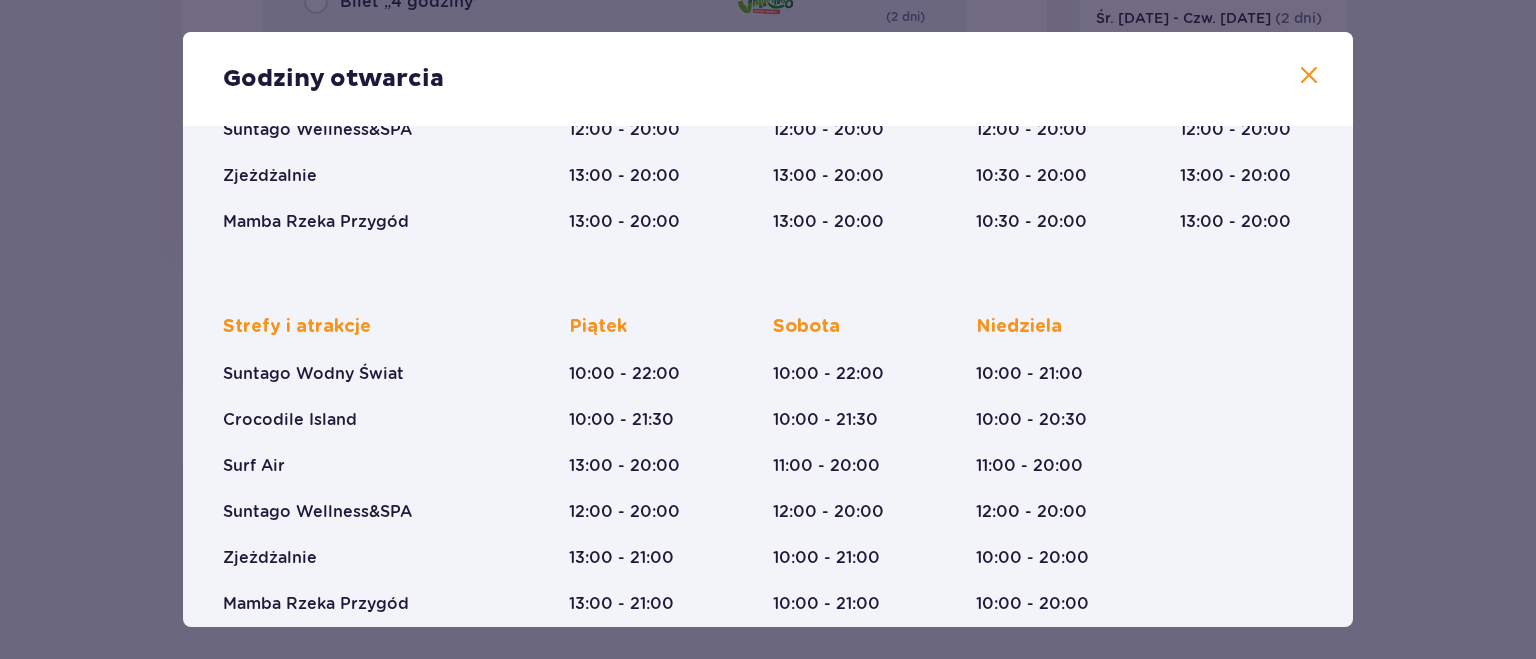 scroll, scrollTop: 379, scrollLeft: 0, axis: vertical 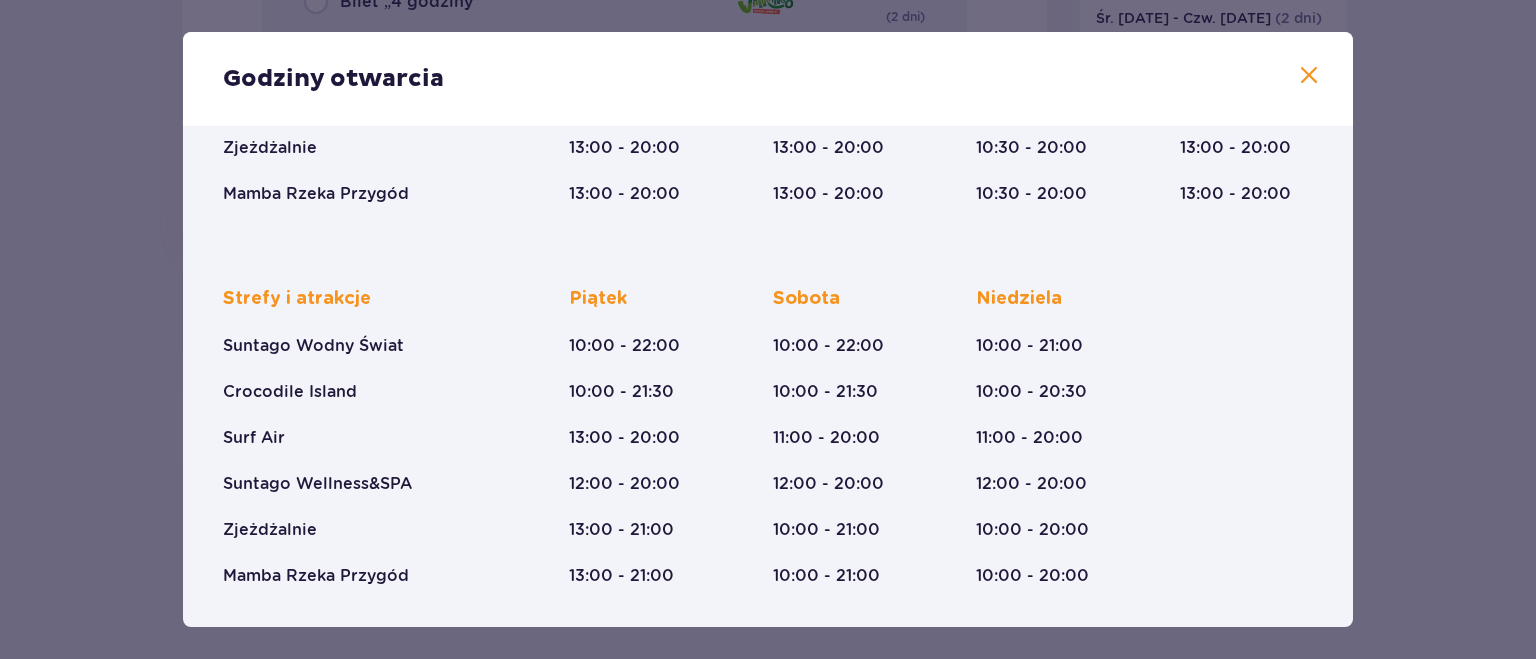 click on "Godziny otwarcia Wakacje  ([DATE]-[DATE]) Styczeń - Grudzień Halloween  ([DATE]) Wszystkich Świętych  ([DATE]) Święto Niepodległości  ([DATE]-[DATE]) Boże Narodzenie  ([DATE]-[DATE]) Strefy i atrakcje Suntago Wodny Świat Crocodile Island Surf Air Suntago Wellness&SPA Zjeżdżalnie Mamba Rzeka Przygód Poniedziałek [TIME] - [TIME] [TIME] - [TIME] [TIME] - [TIME] [TIME] - [TIME] [TIME] - [TIME] [TIME] - [TIME] Wtorek [TIME] - [TIME] [TIME] - [TIME] [TIME] - [TIME] [TIME] - [TIME] [TIME] - [TIME] [TIME] - [TIME] Środa [TIME] - [TIME] [TIME] - [TIME] [TIME] - [TIME] [TIME] - [TIME] [TIME] - [TIME] [TIME] - [TIME] Czwartek [TIME] - [TIME] [TIME] - [TIME] [TIME] - [TIME] [TIME] - [TIME] [TIME] - [TIME] [TIME] - [TIME] Strefy i atrakcje Suntago Wodny Świat Crocodile Island Surf Air Suntago Wellness&SPA Zjeżdżalnie Mamba Rzeka Przygód Piątek [TIME] - [TIME] [TIME] - [TIME] [TIME] - [TIME] [TIME] - [TIME] [TIME] - [TIME] [TIME] - [TIME] Sobota [TIME] - [TIME] [TIME] - [TIME] [TIME] - [TIME] [TIME] - [TIME] [TIME] - [TIME] [TIME] - [TIME] Niedziela [TIME] - [TIME] [TIME] - [TIME]" at bounding box center (768, 329) 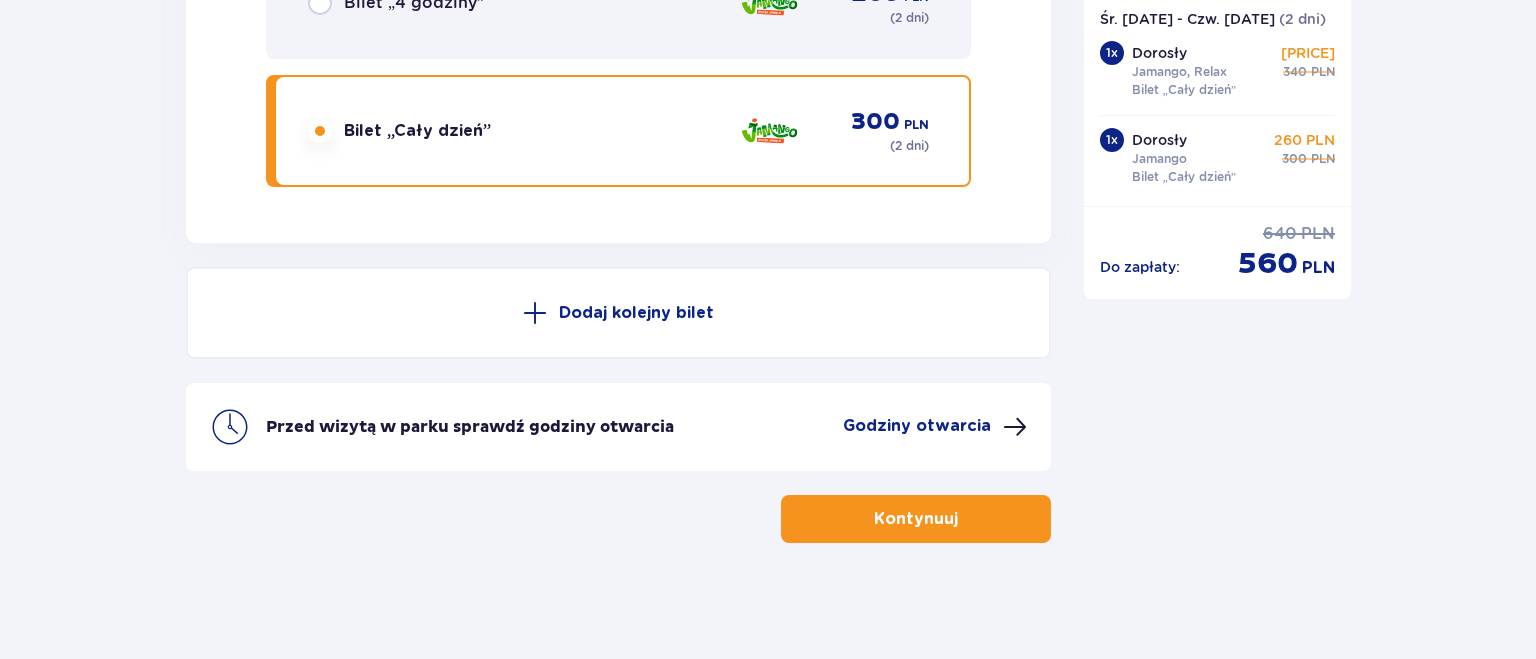 scroll, scrollTop: 3863, scrollLeft: 0, axis: vertical 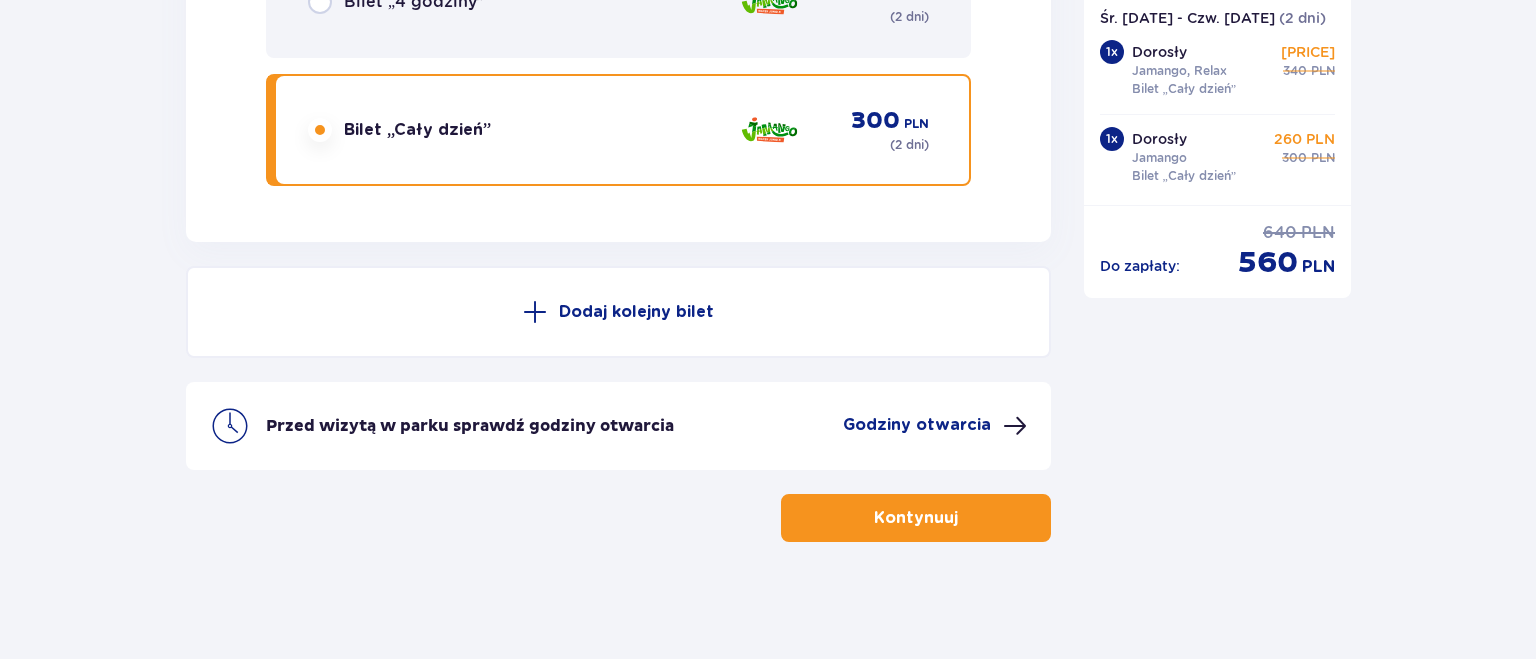 click on "Kontynuuj" at bounding box center (916, 518) 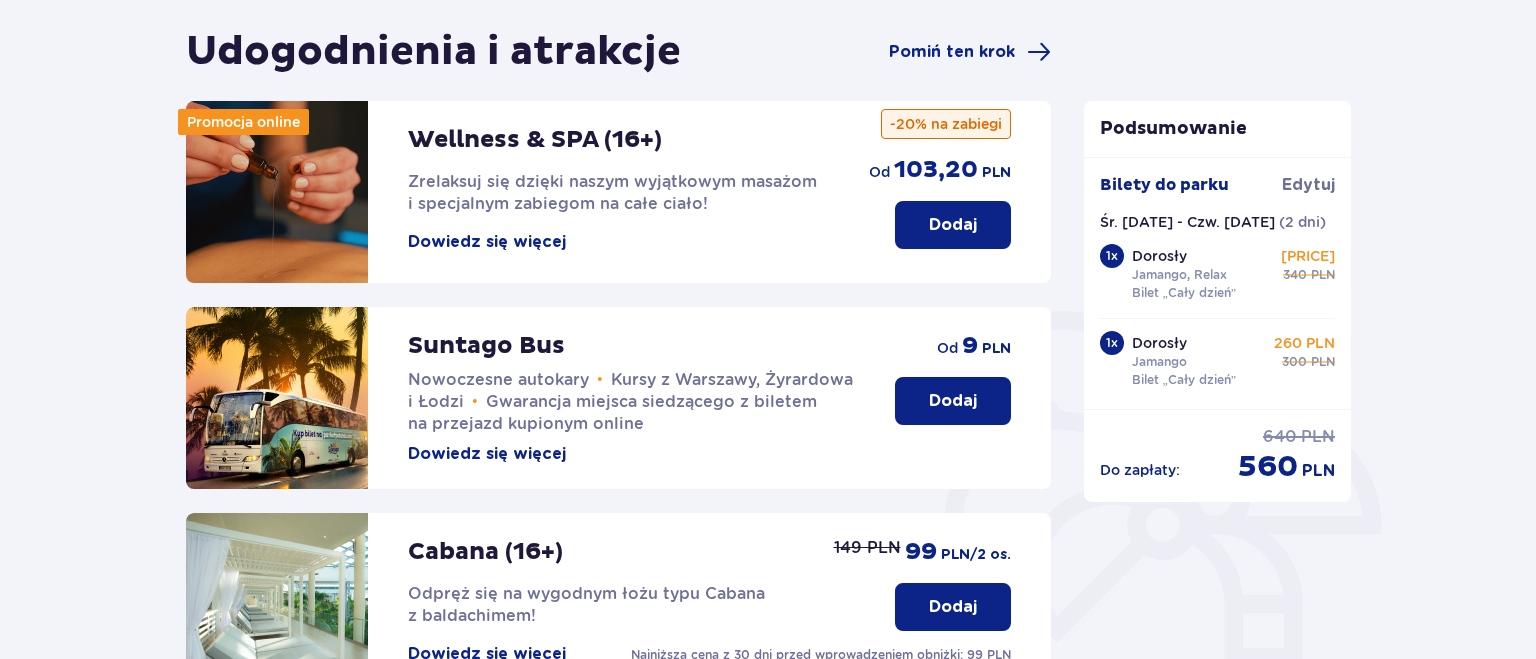 scroll, scrollTop: 211, scrollLeft: 0, axis: vertical 